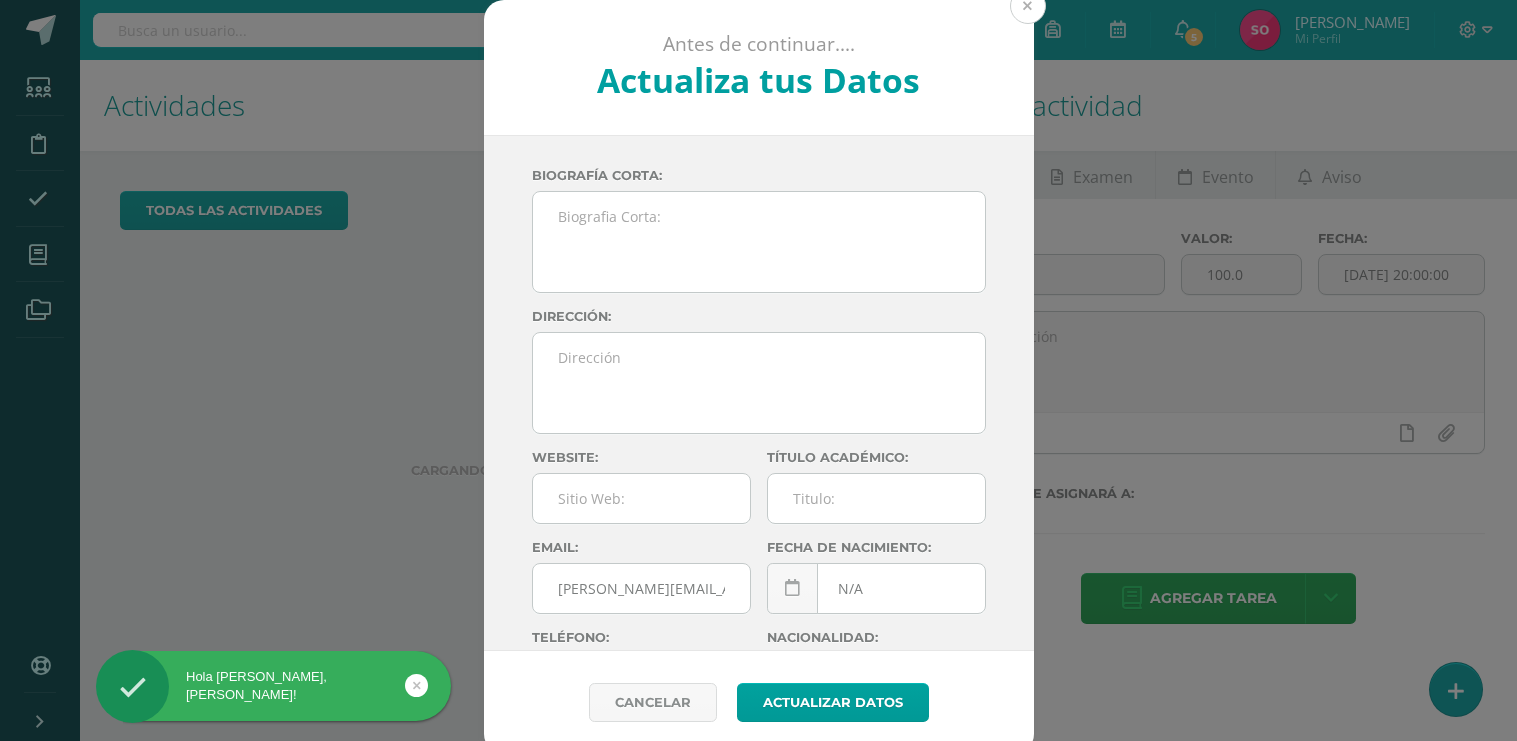 scroll, scrollTop: 0, scrollLeft: 0, axis: both 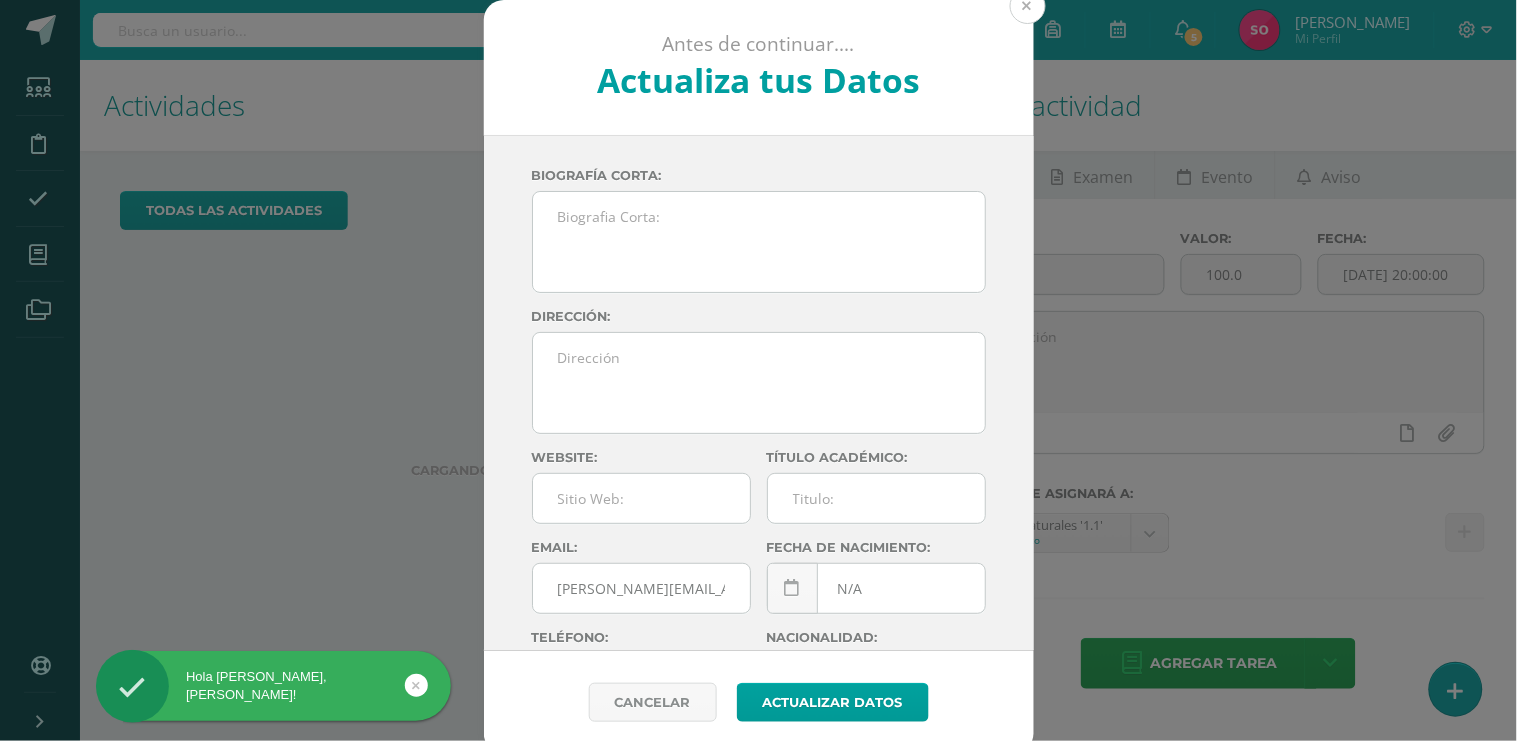 click at bounding box center (1028, 6) 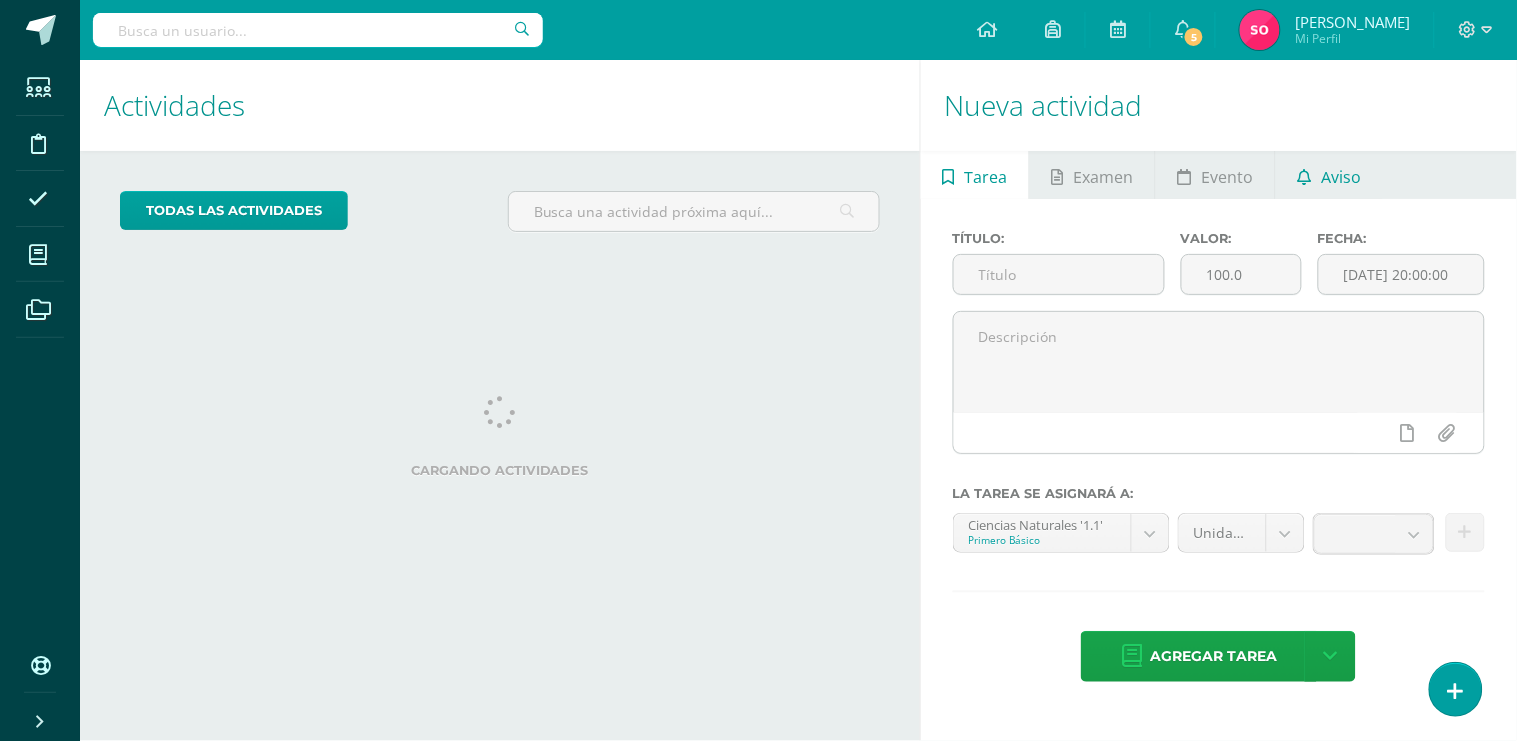 click on "Aviso" at bounding box center [1342, 177] 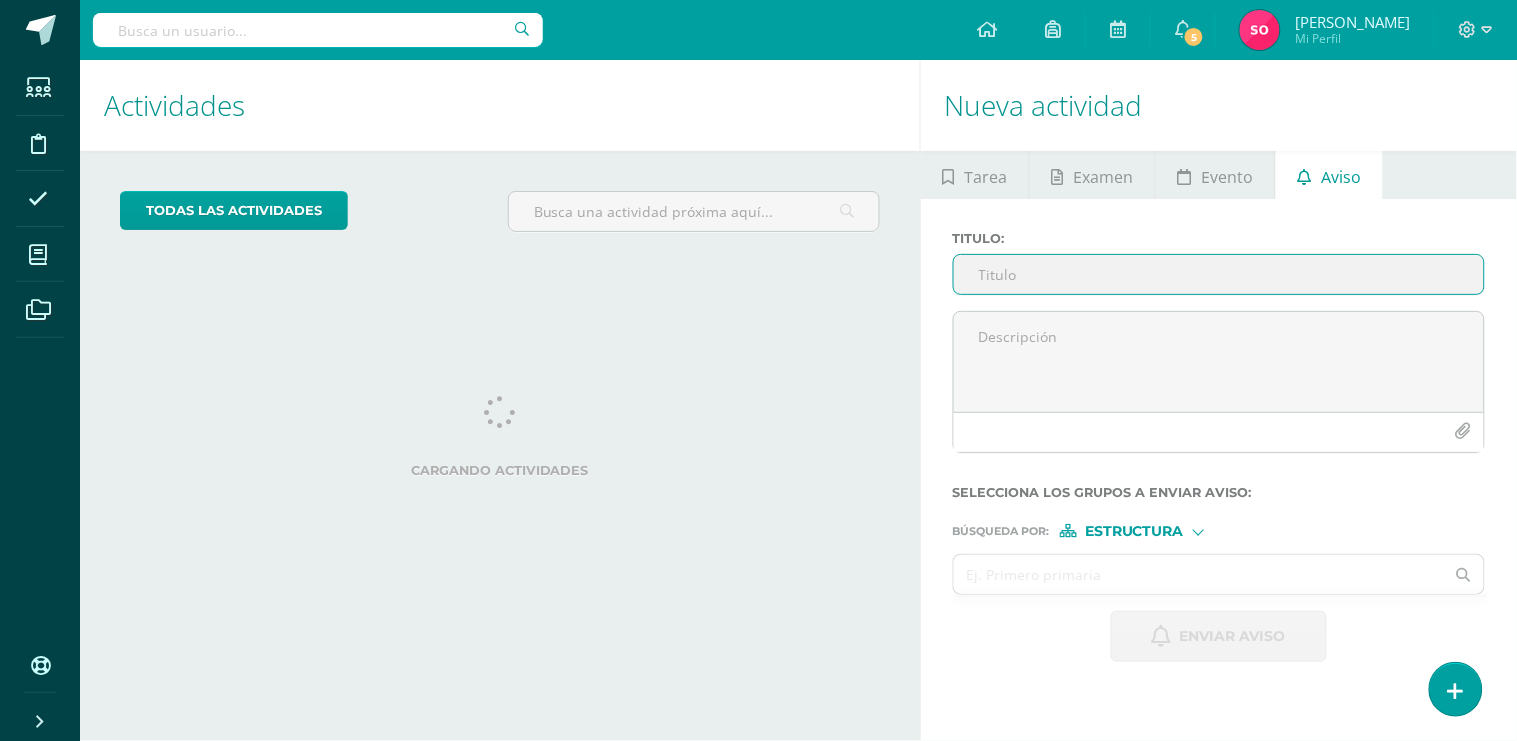 scroll, scrollTop: 0, scrollLeft: 0, axis: both 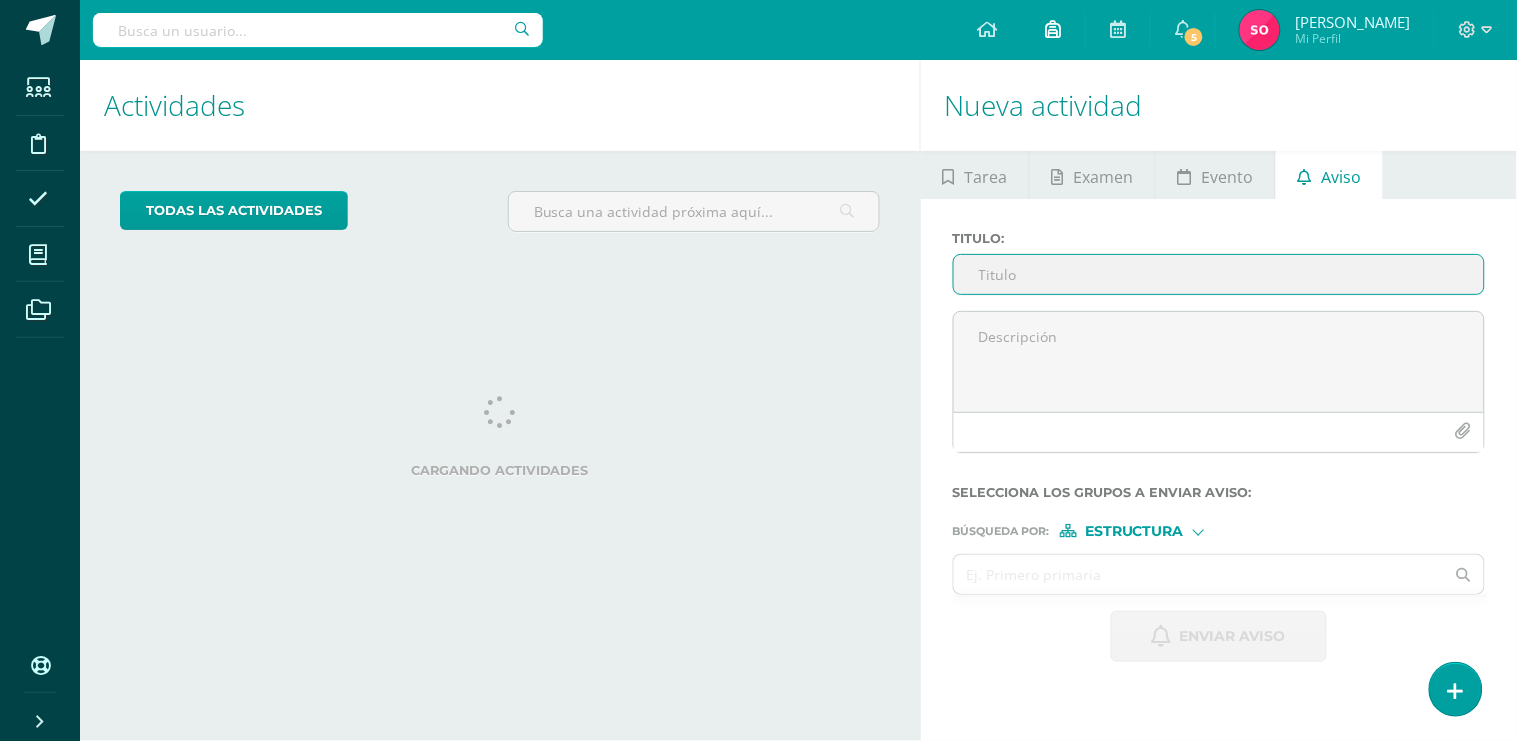 click at bounding box center [1053, 29] 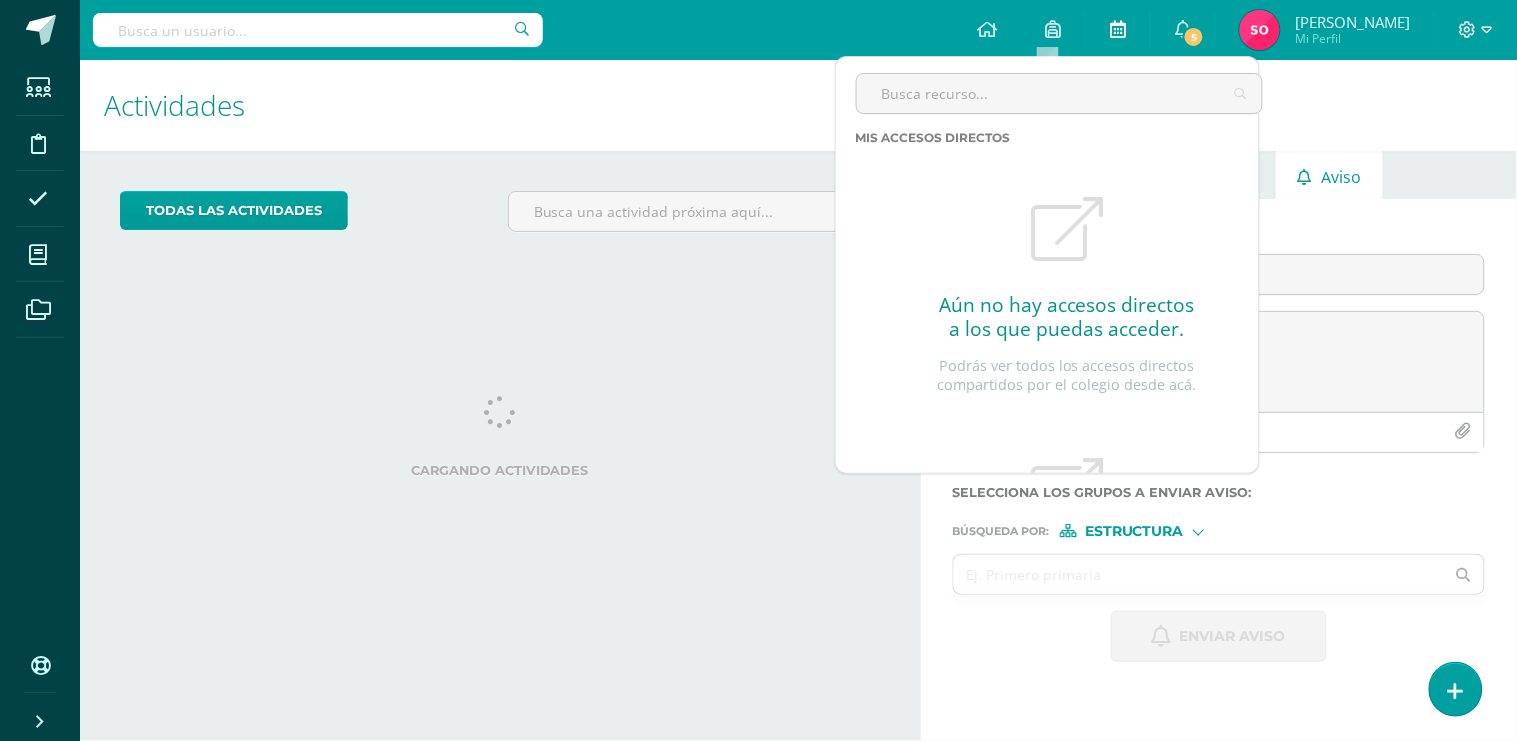 click at bounding box center (1118, 29) 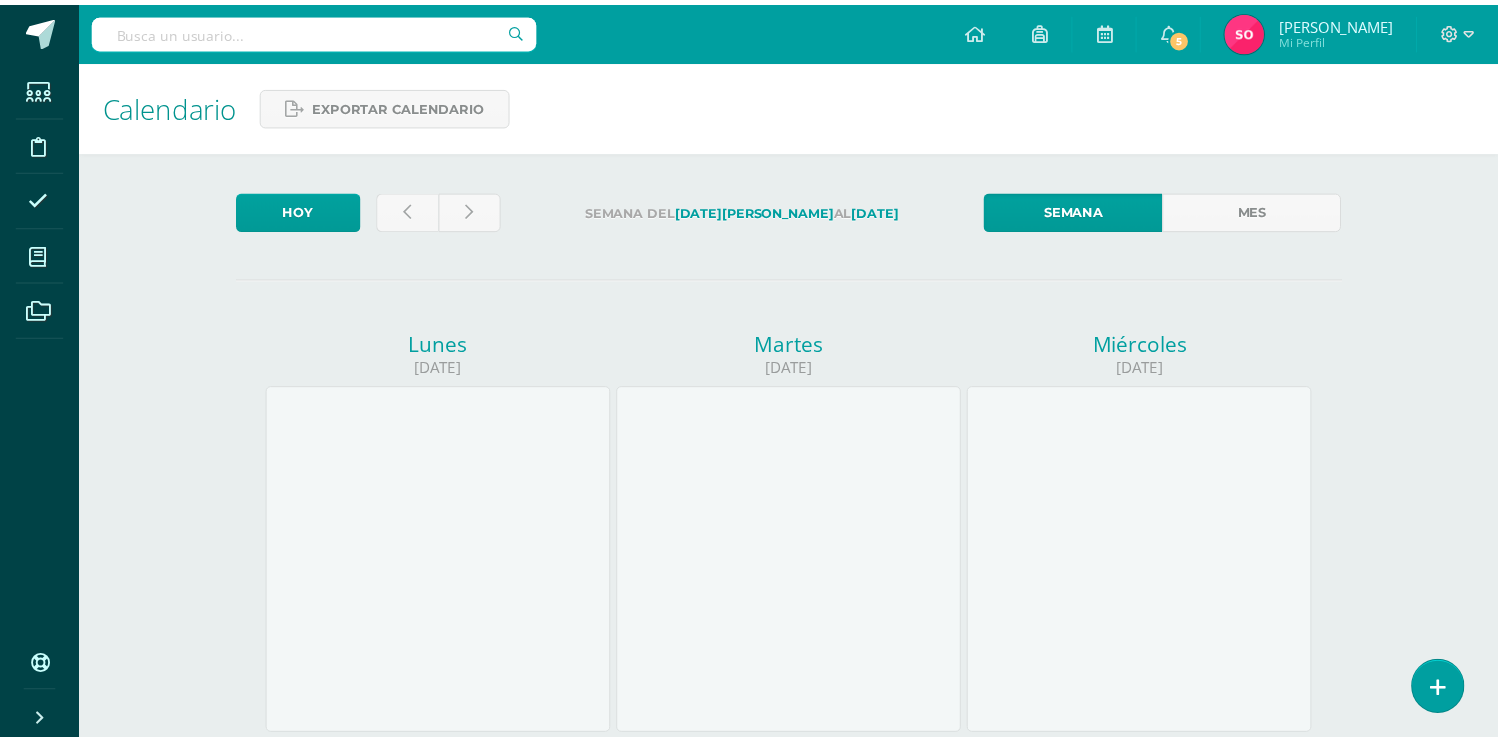 scroll, scrollTop: 0, scrollLeft: 0, axis: both 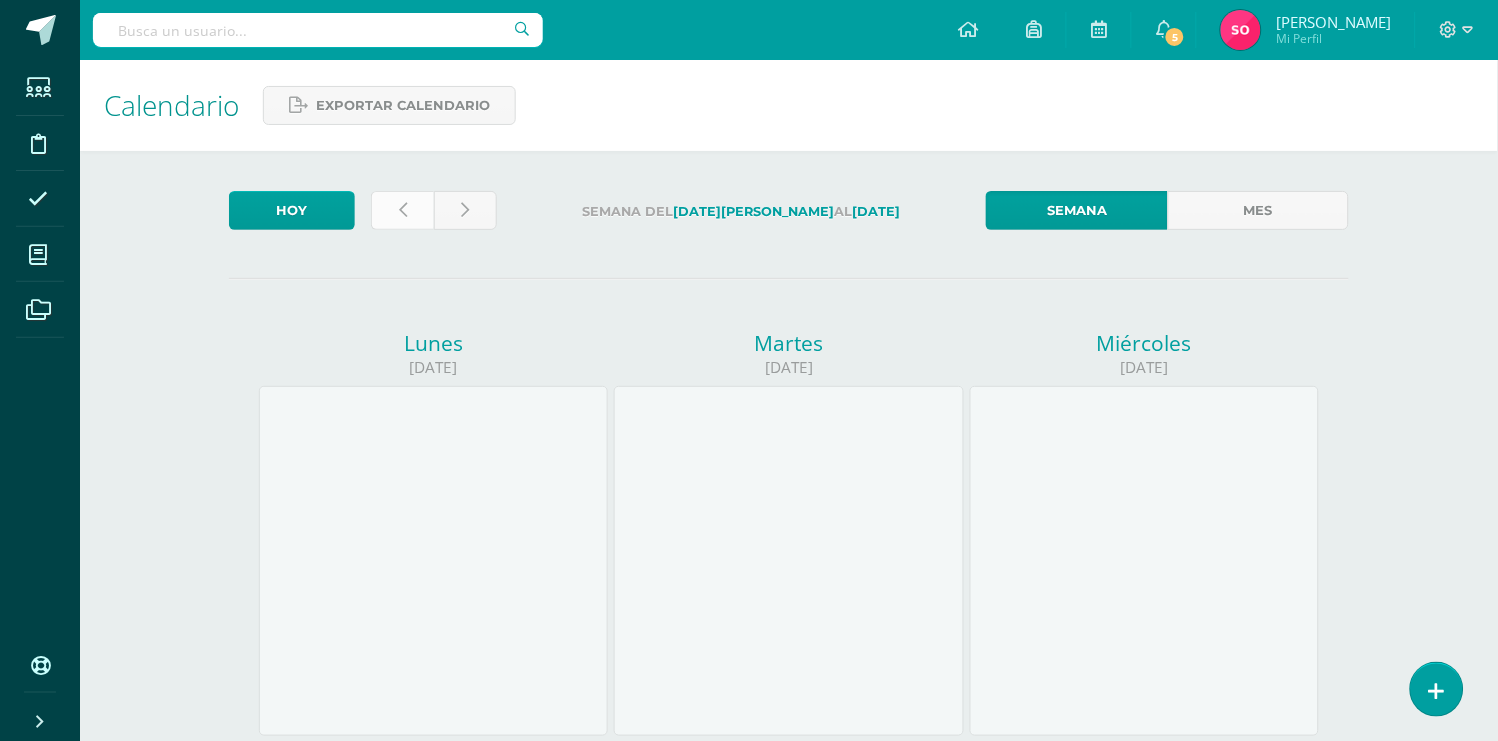 click at bounding box center [403, 210] 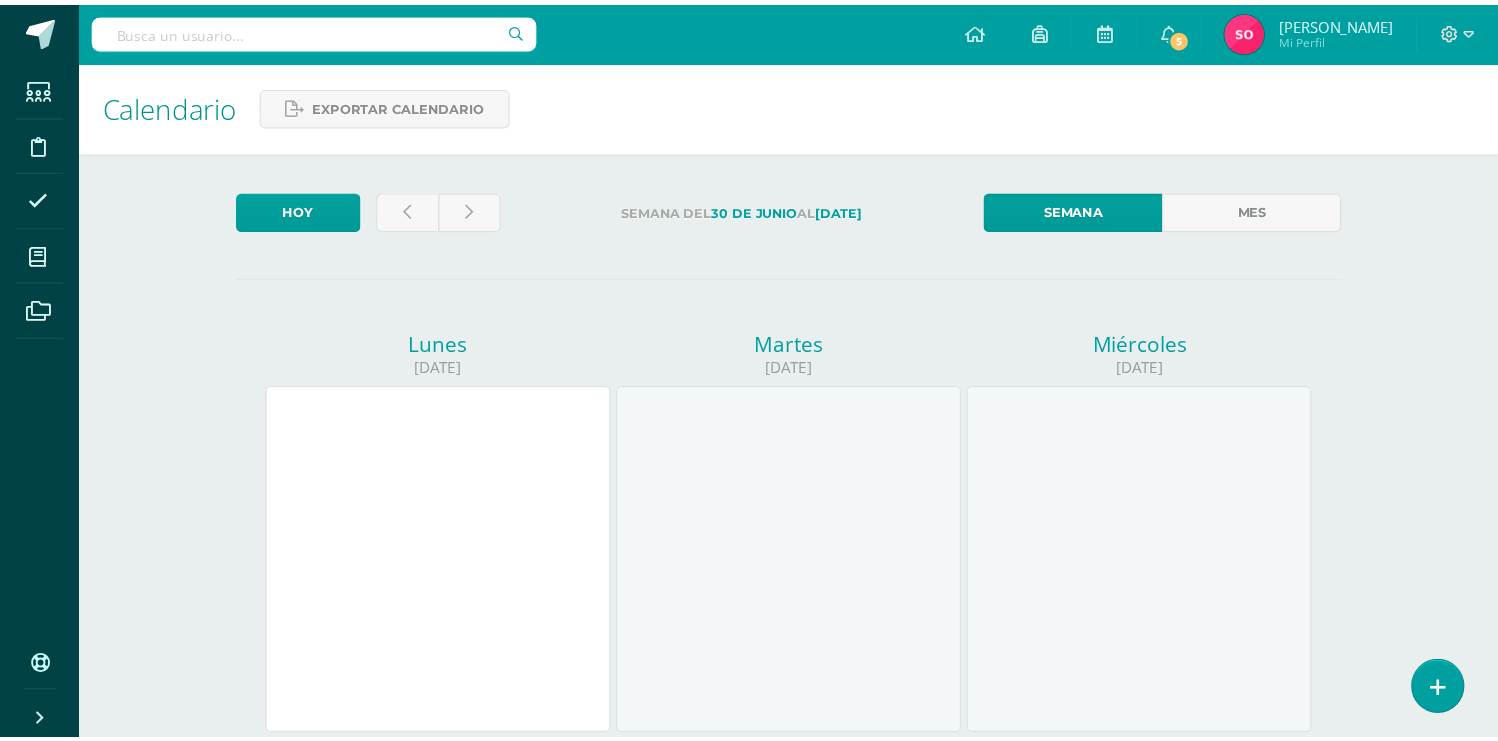 scroll, scrollTop: 0, scrollLeft: 0, axis: both 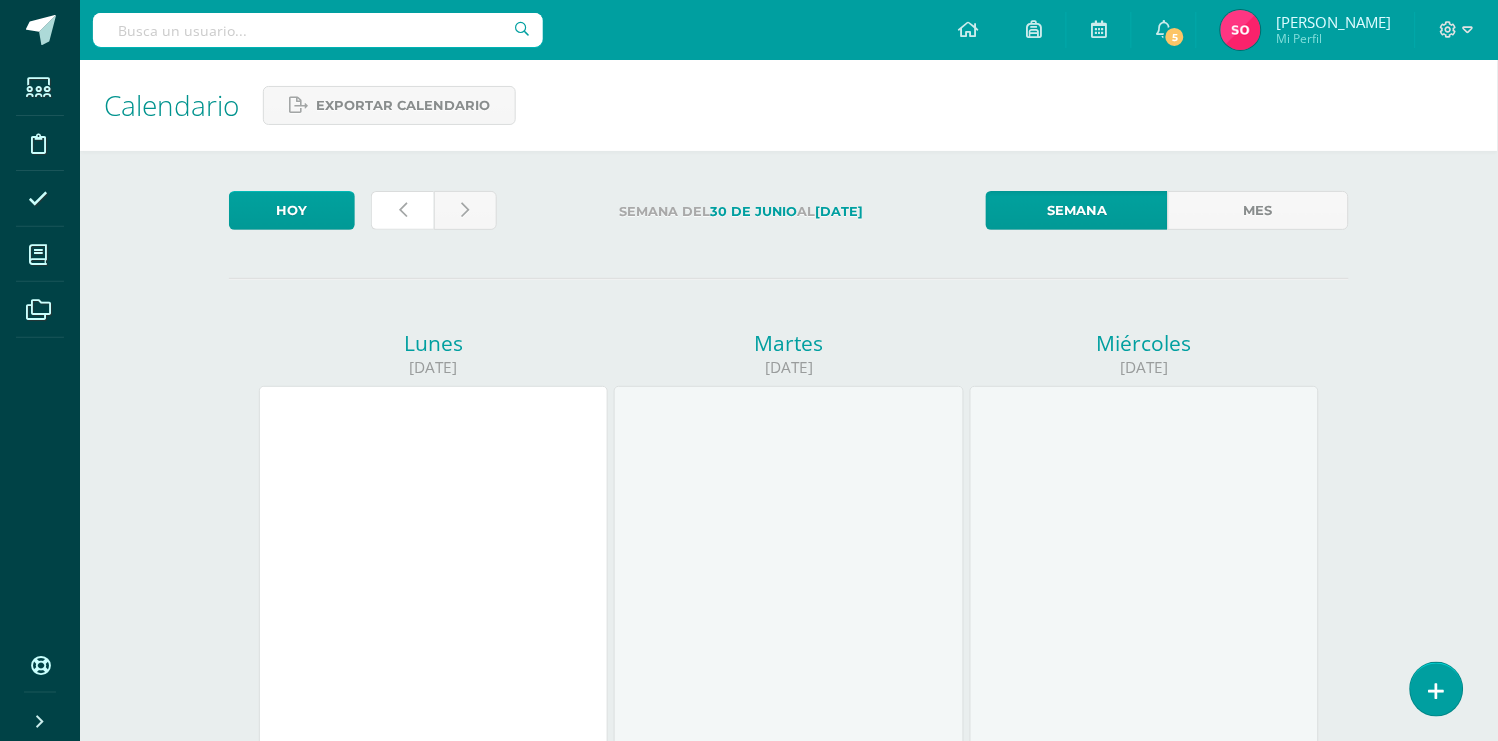 click at bounding box center (403, 210) 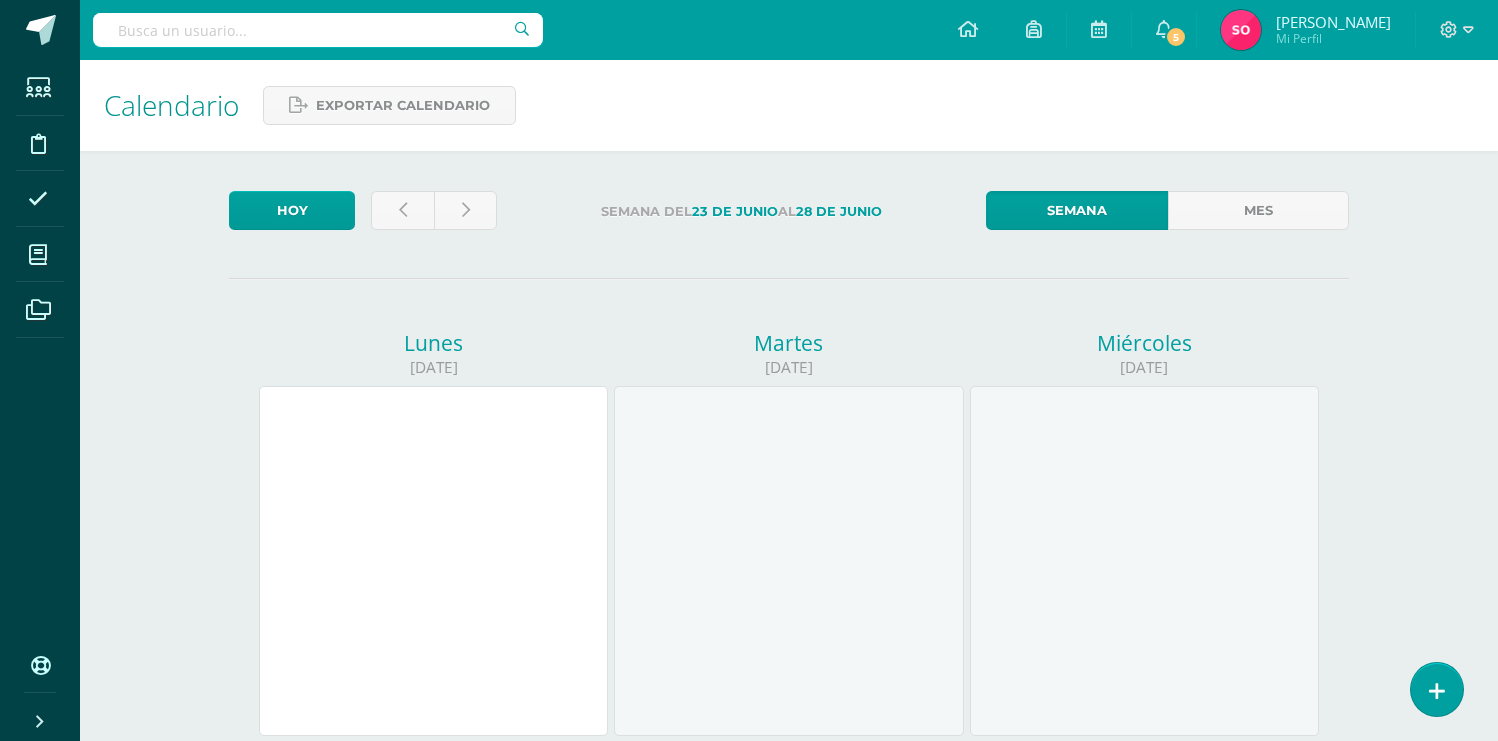 scroll, scrollTop: 0, scrollLeft: 0, axis: both 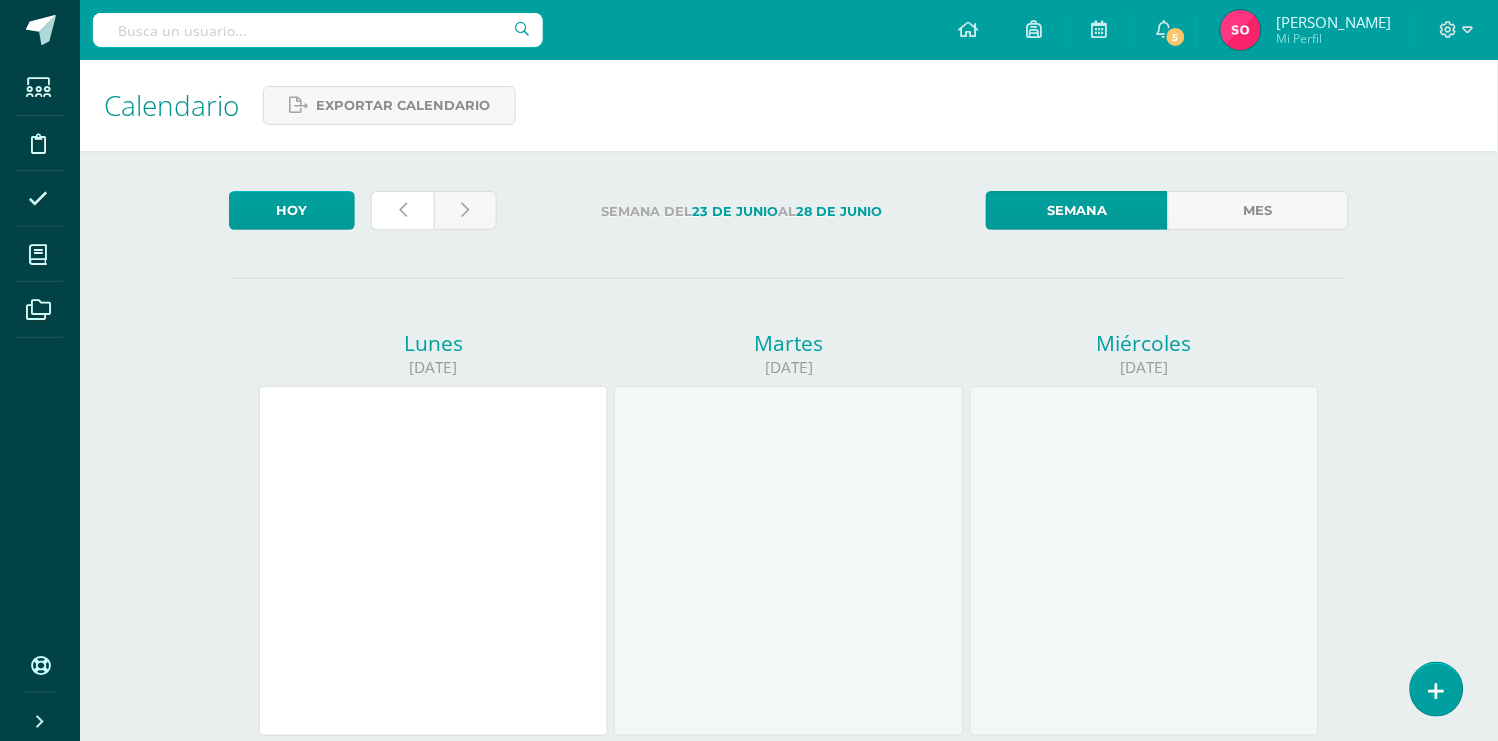 click at bounding box center [403, 210] 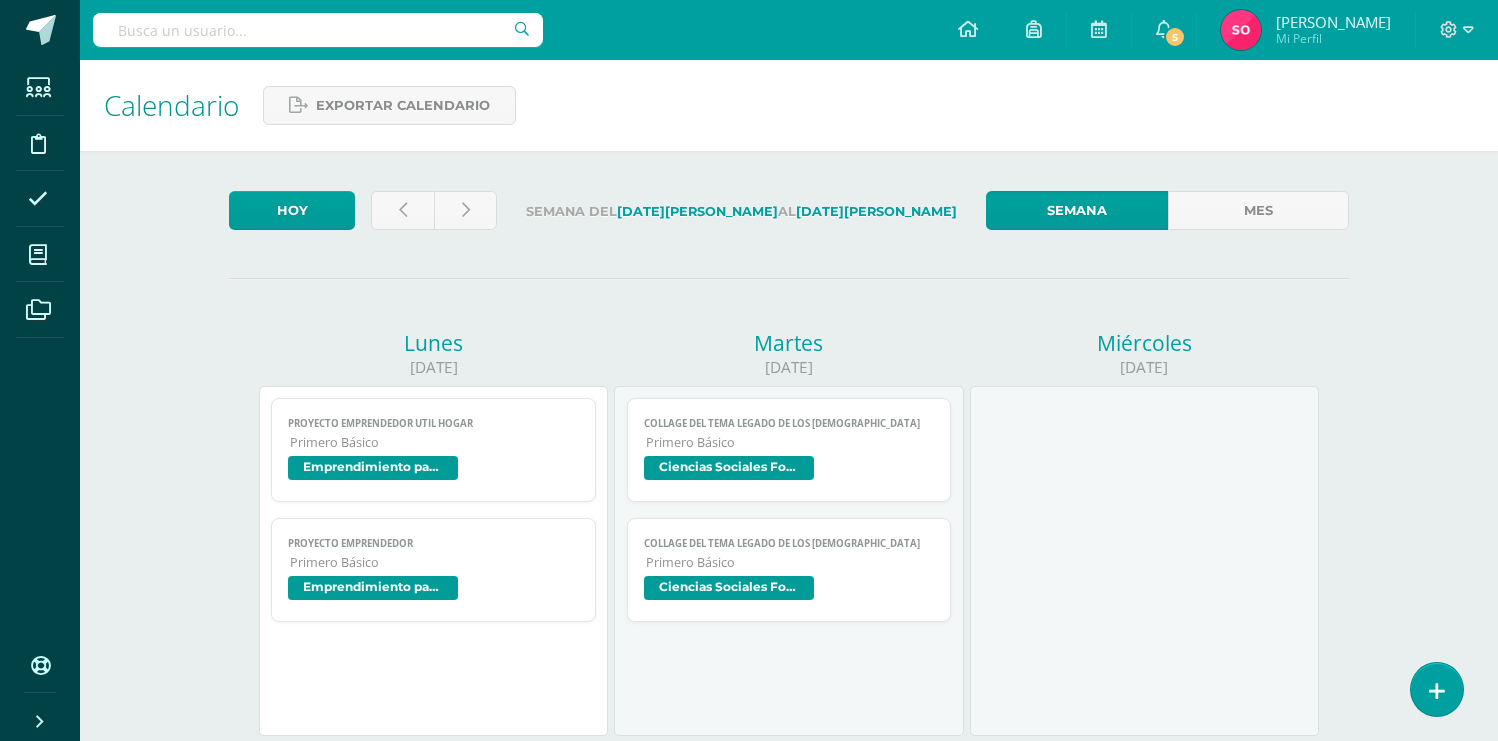 scroll, scrollTop: 0, scrollLeft: 0, axis: both 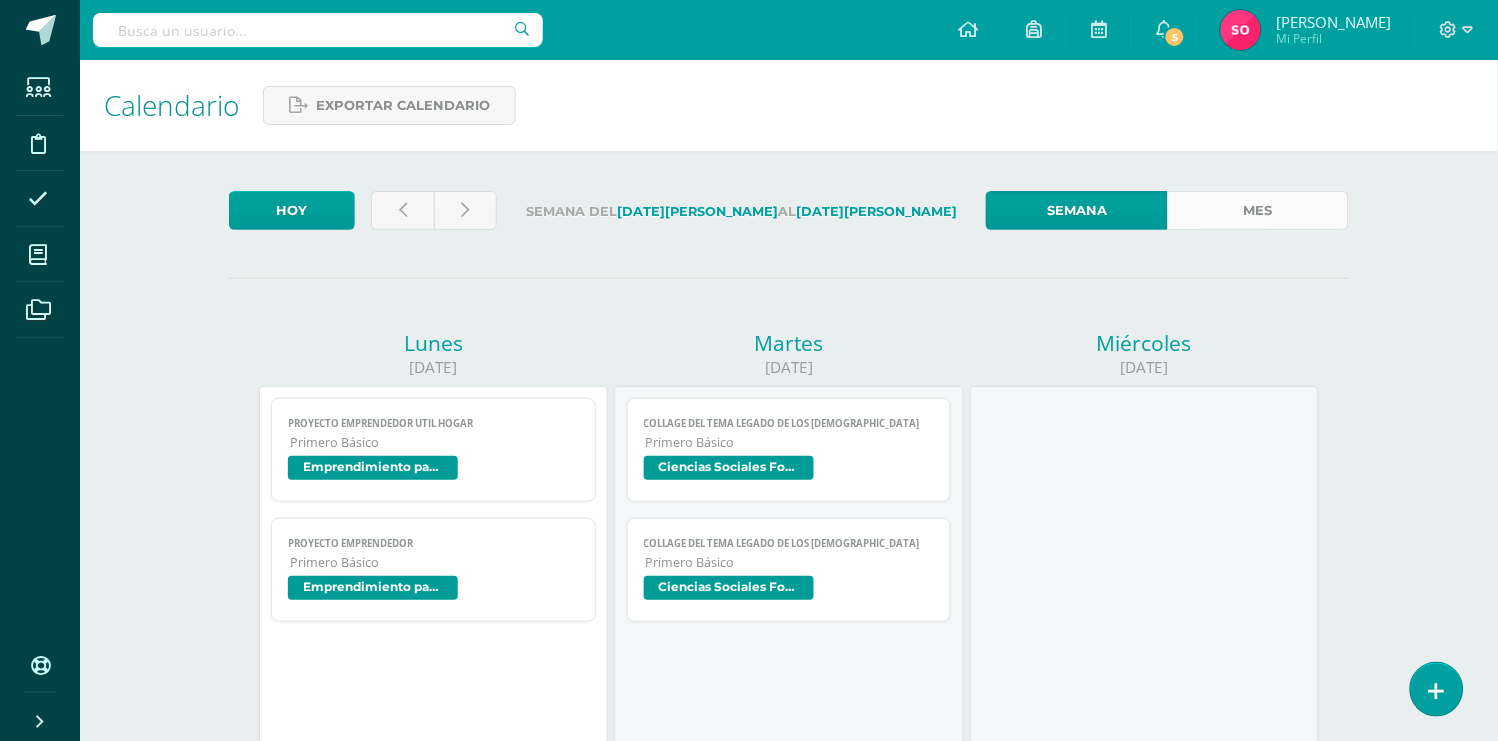 click on "Mes" at bounding box center (1258, 210) 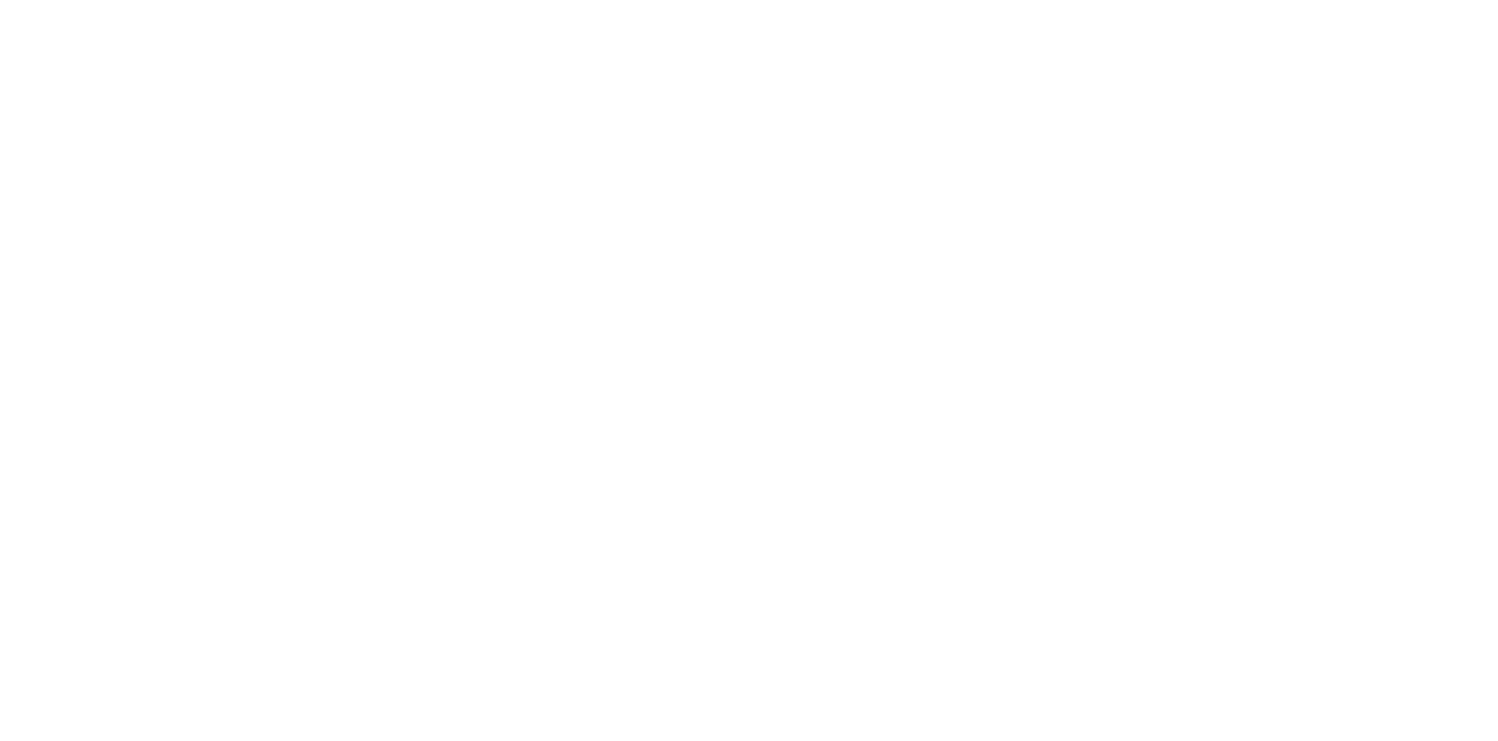scroll, scrollTop: 0, scrollLeft: 0, axis: both 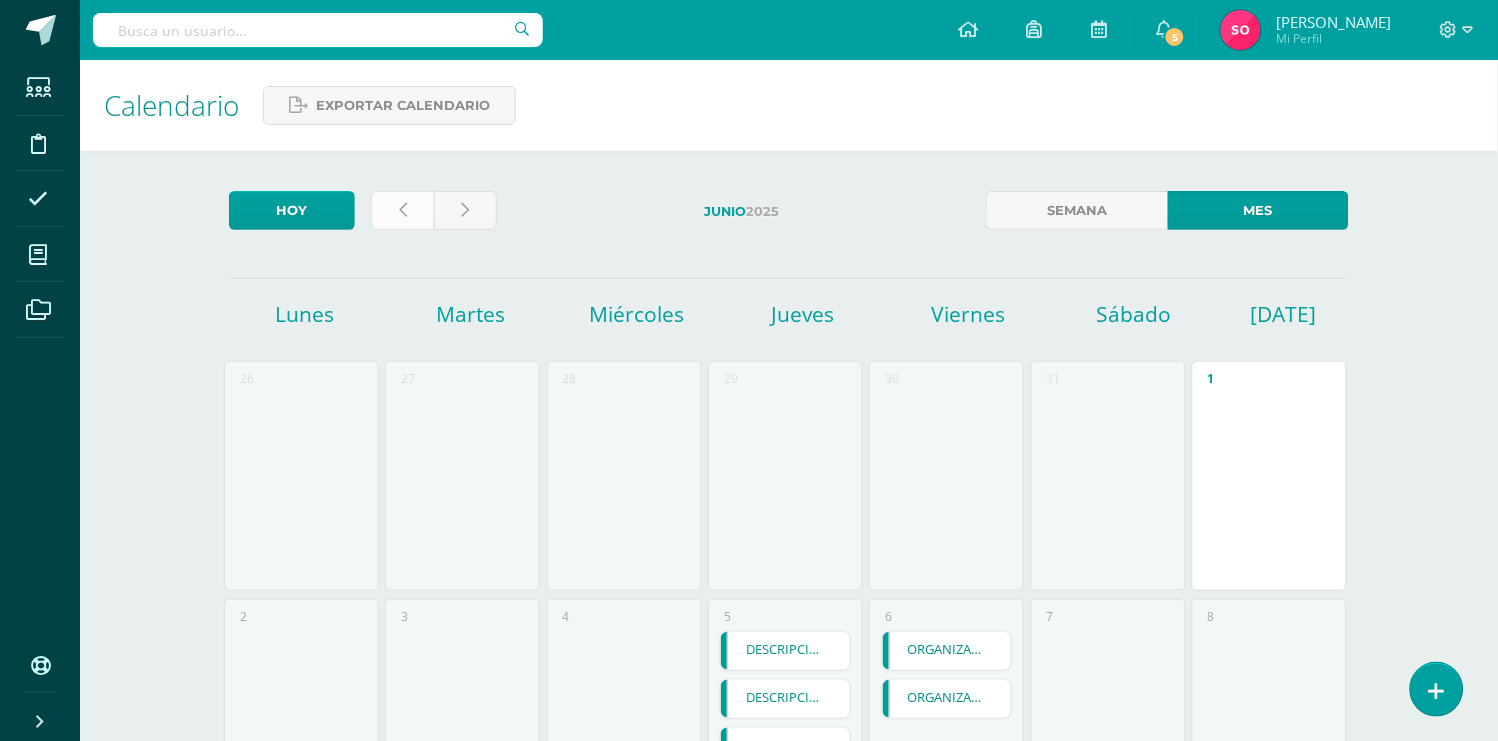click at bounding box center [403, 210] 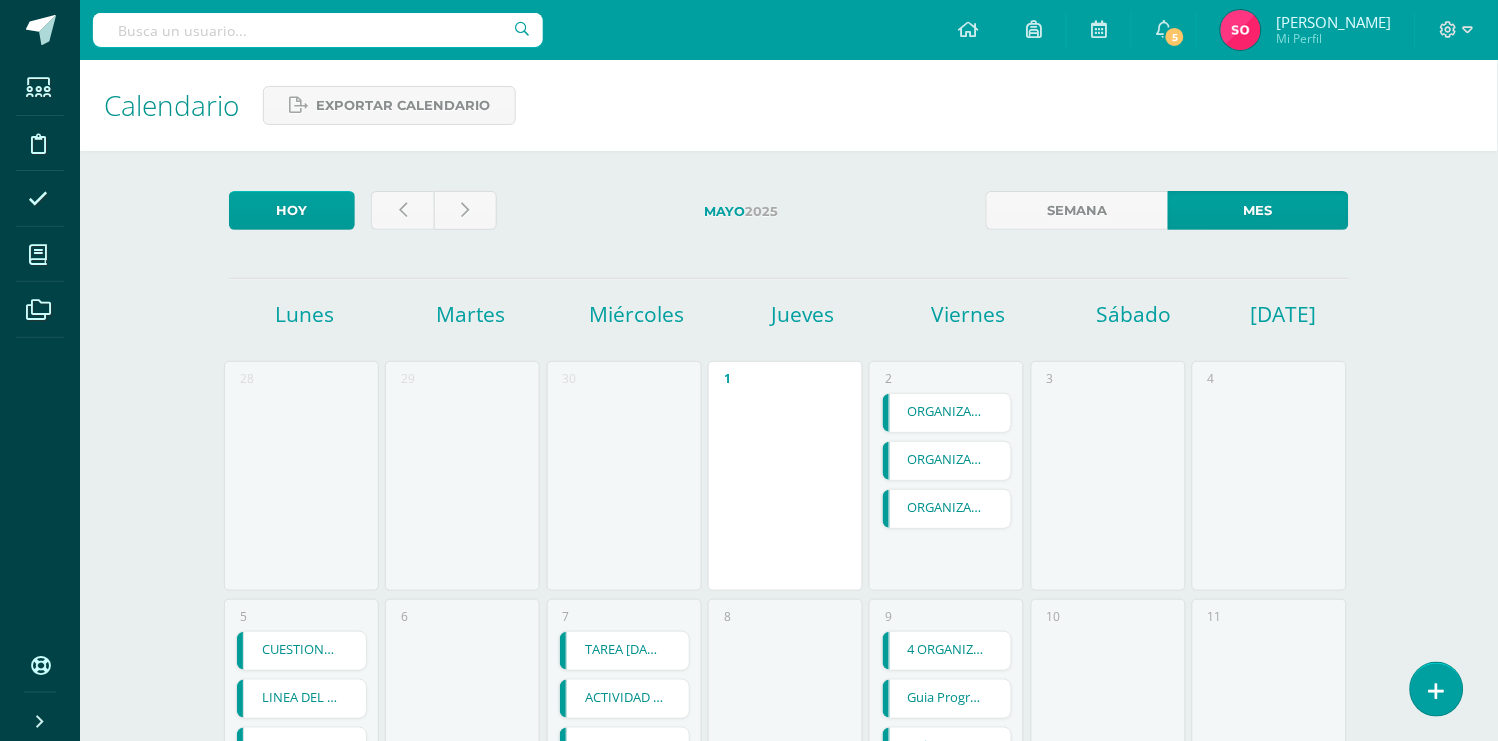scroll, scrollTop: 851, scrollLeft: 0, axis: vertical 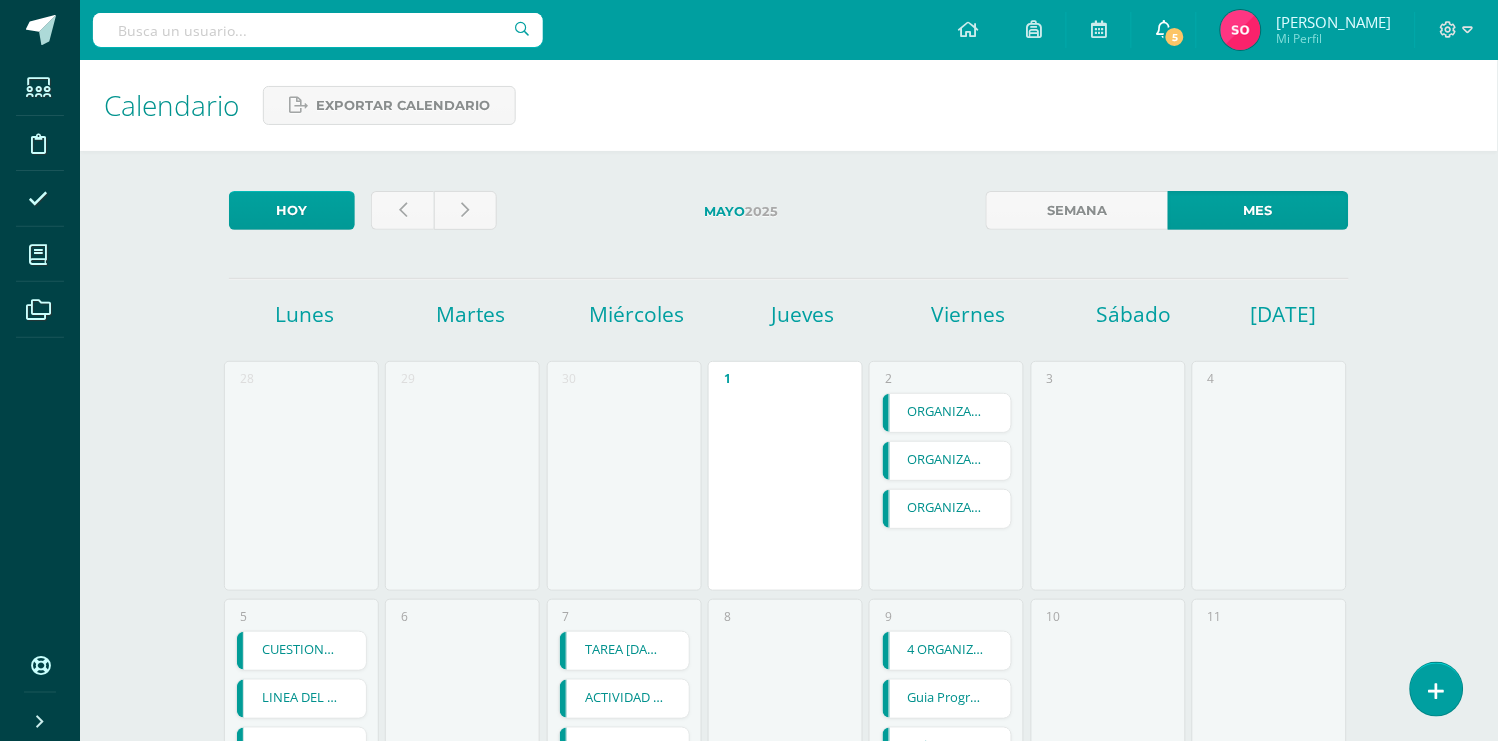 click on "5" at bounding box center [1175, 37] 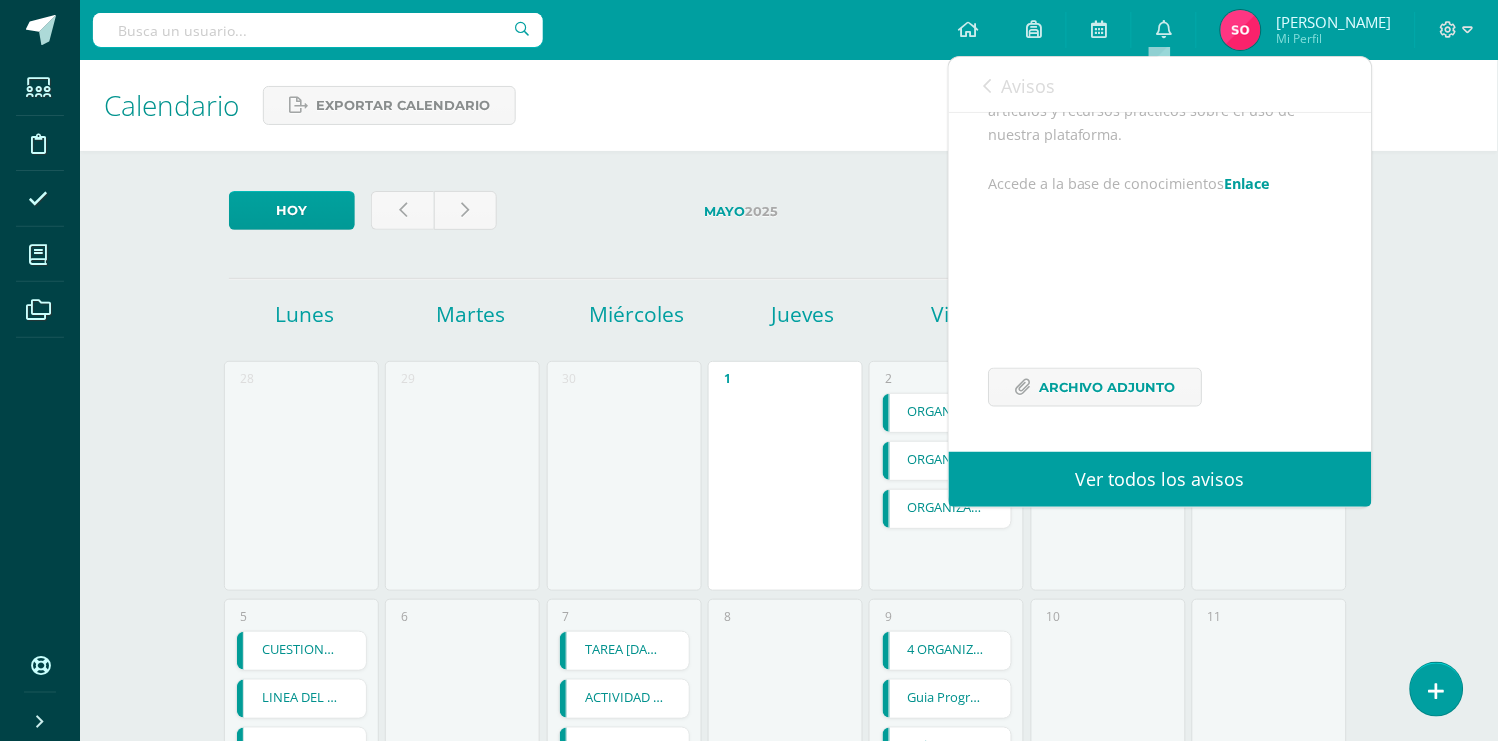 scroll, scrollTop: 594, scrollLeft: 0, axis: vertical 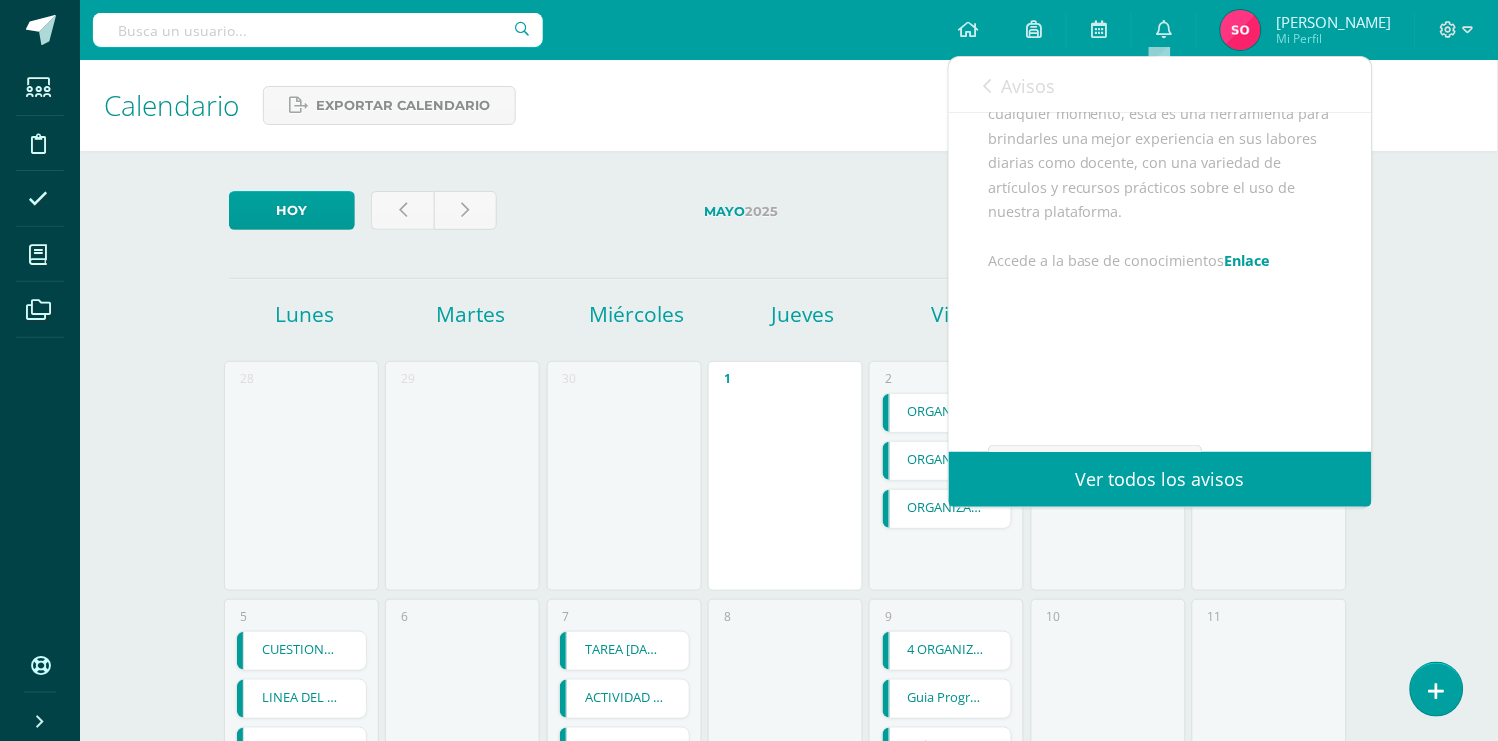 click on "Enlace" at bounding box center (1249, 260) 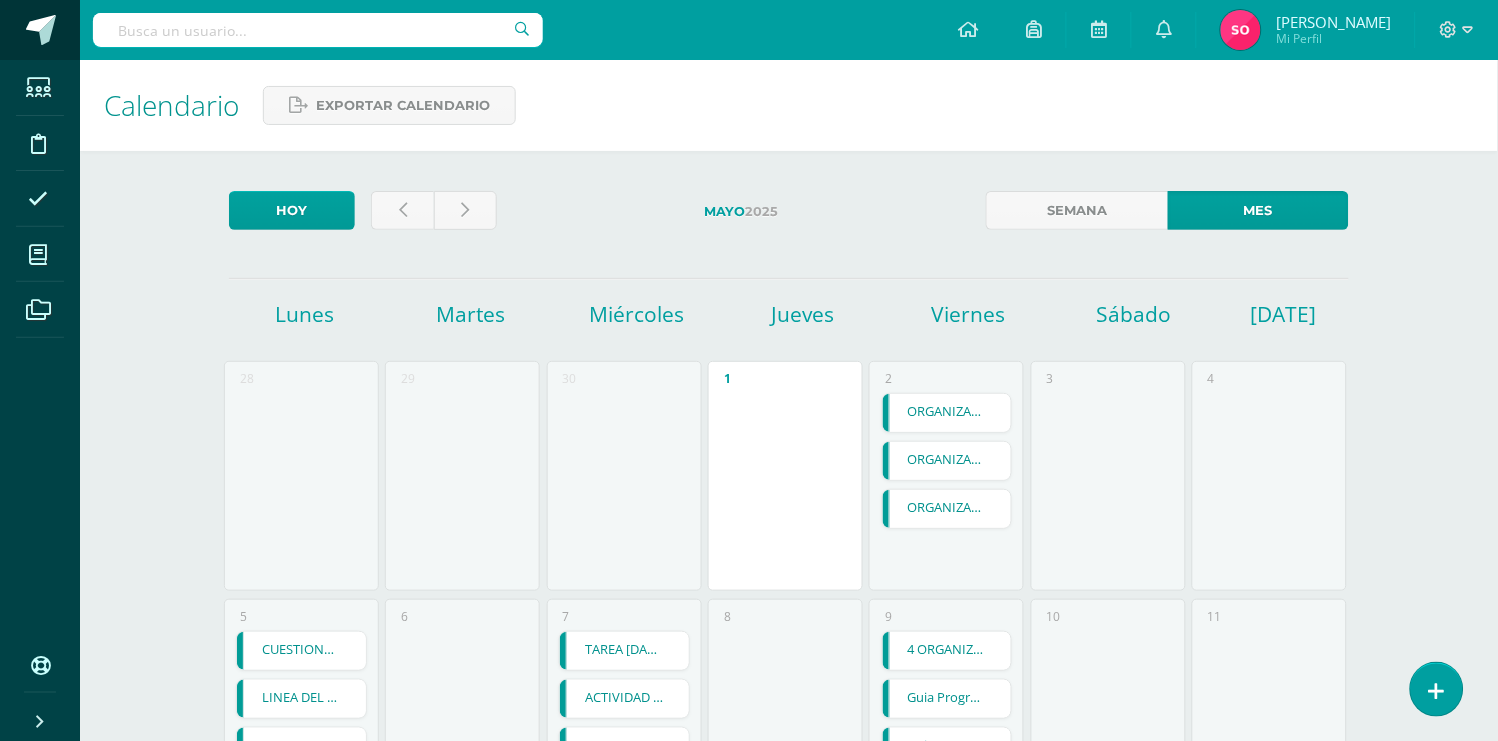 click at bounding box center (41, 30) 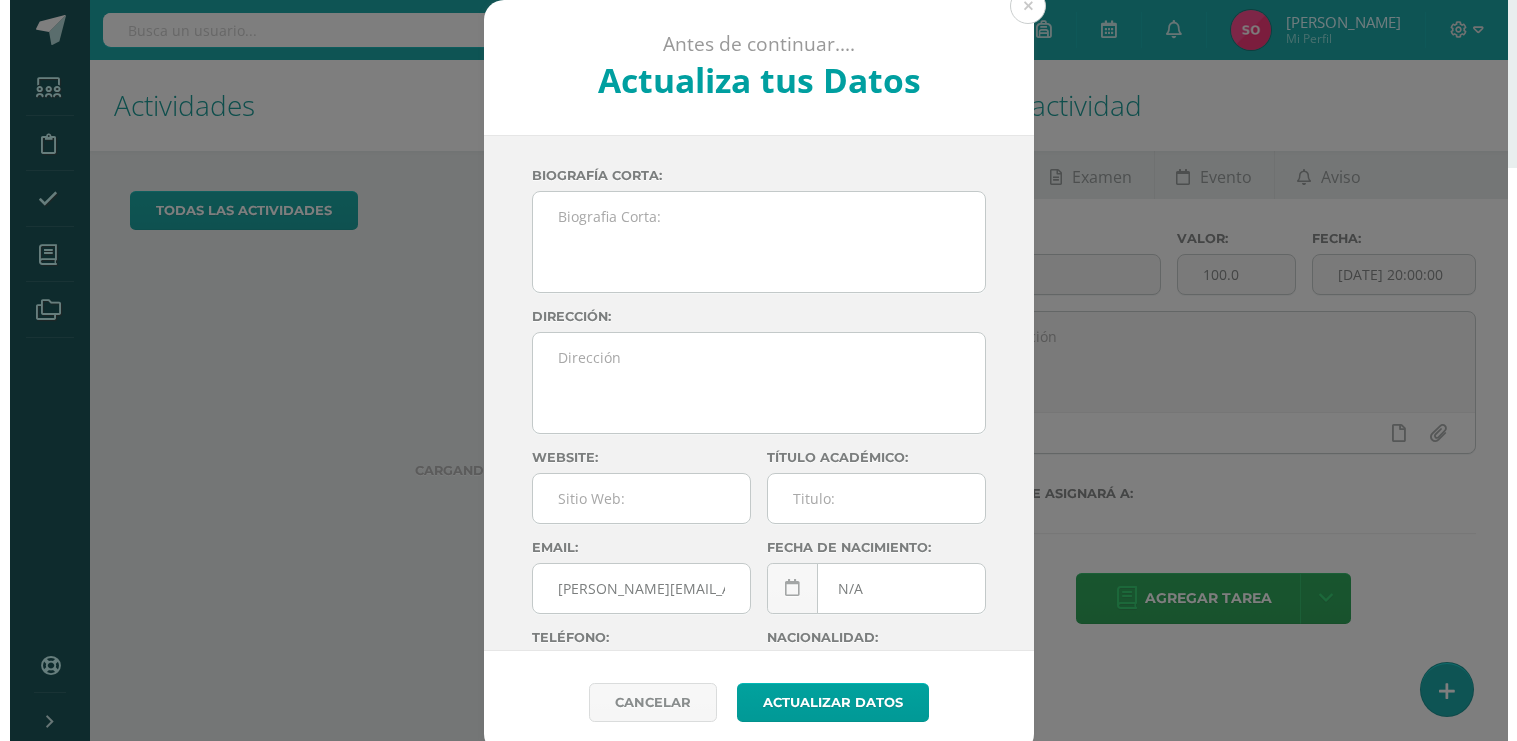 scroll, scrollTop: 0, scrollLeft: 0, axis: both 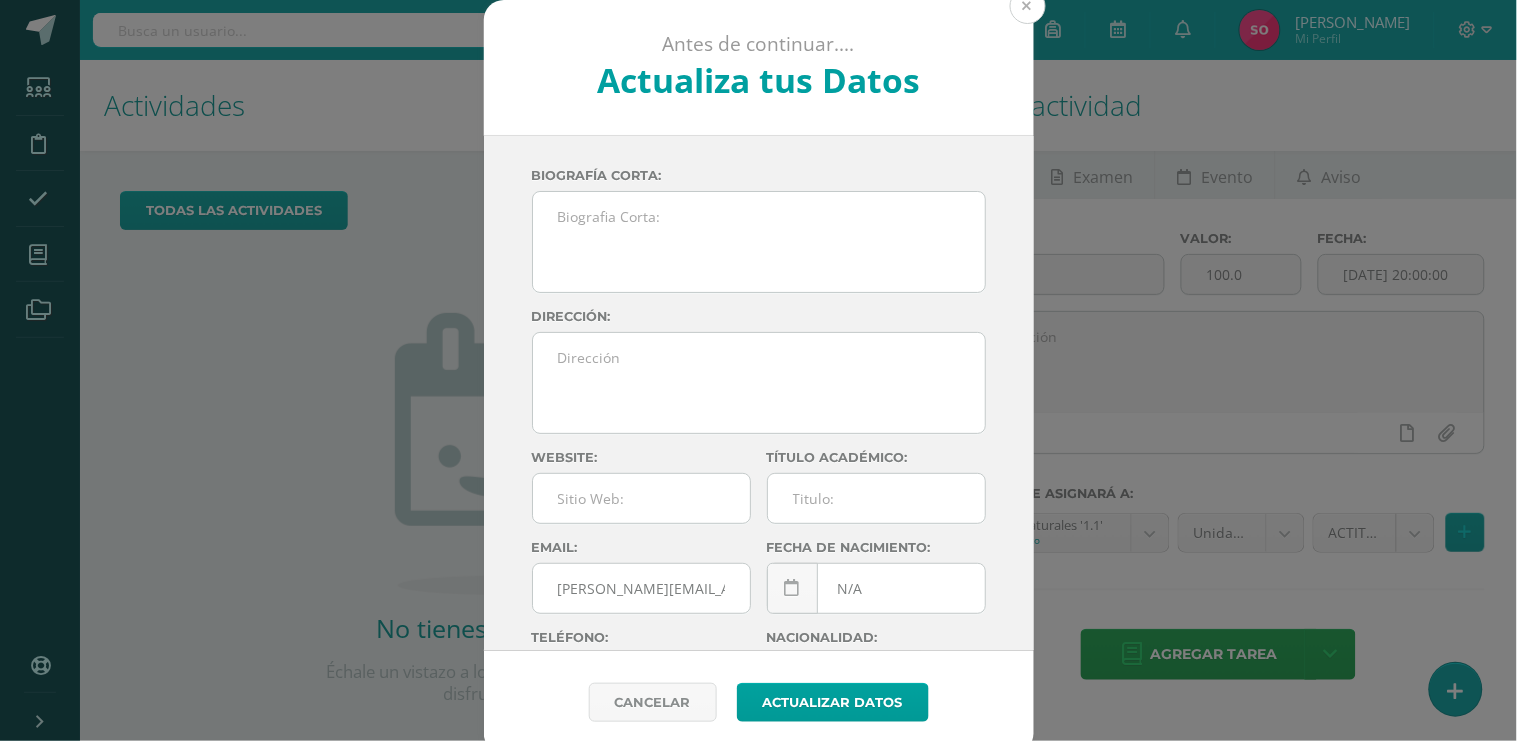 click at bounding box center [1028, 6] 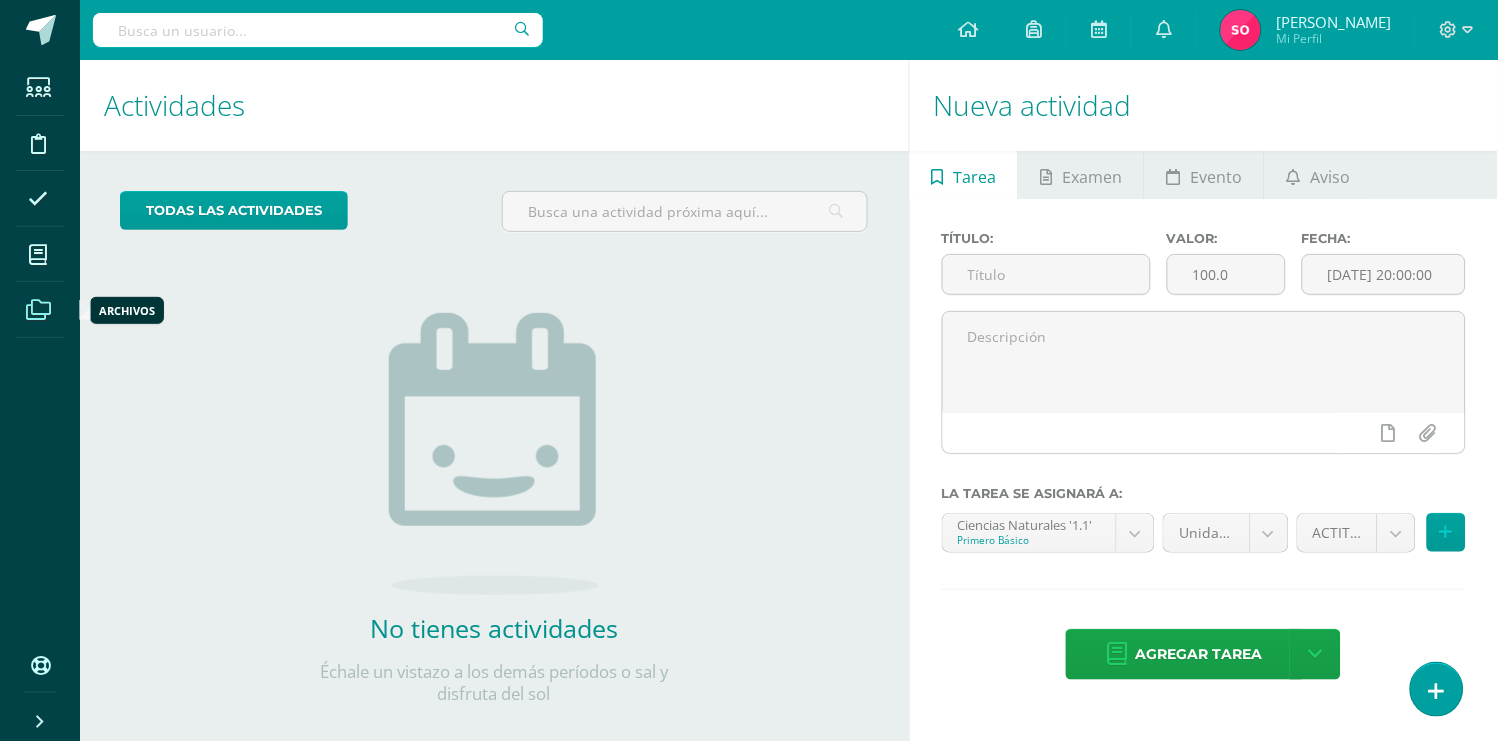 click at bounding box center (38, 310) 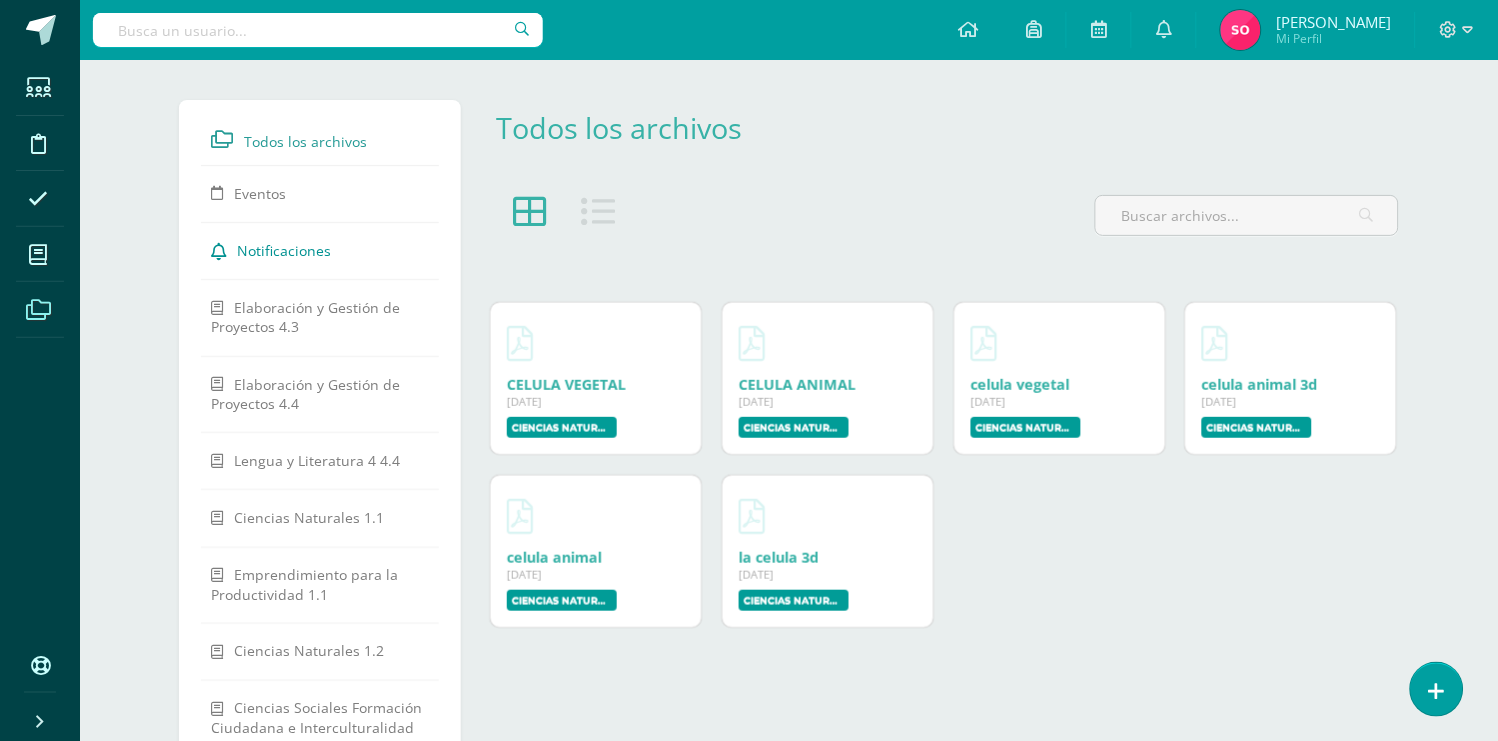 scroll, scrollTop: 0, scrollLeft: 0, axis: both 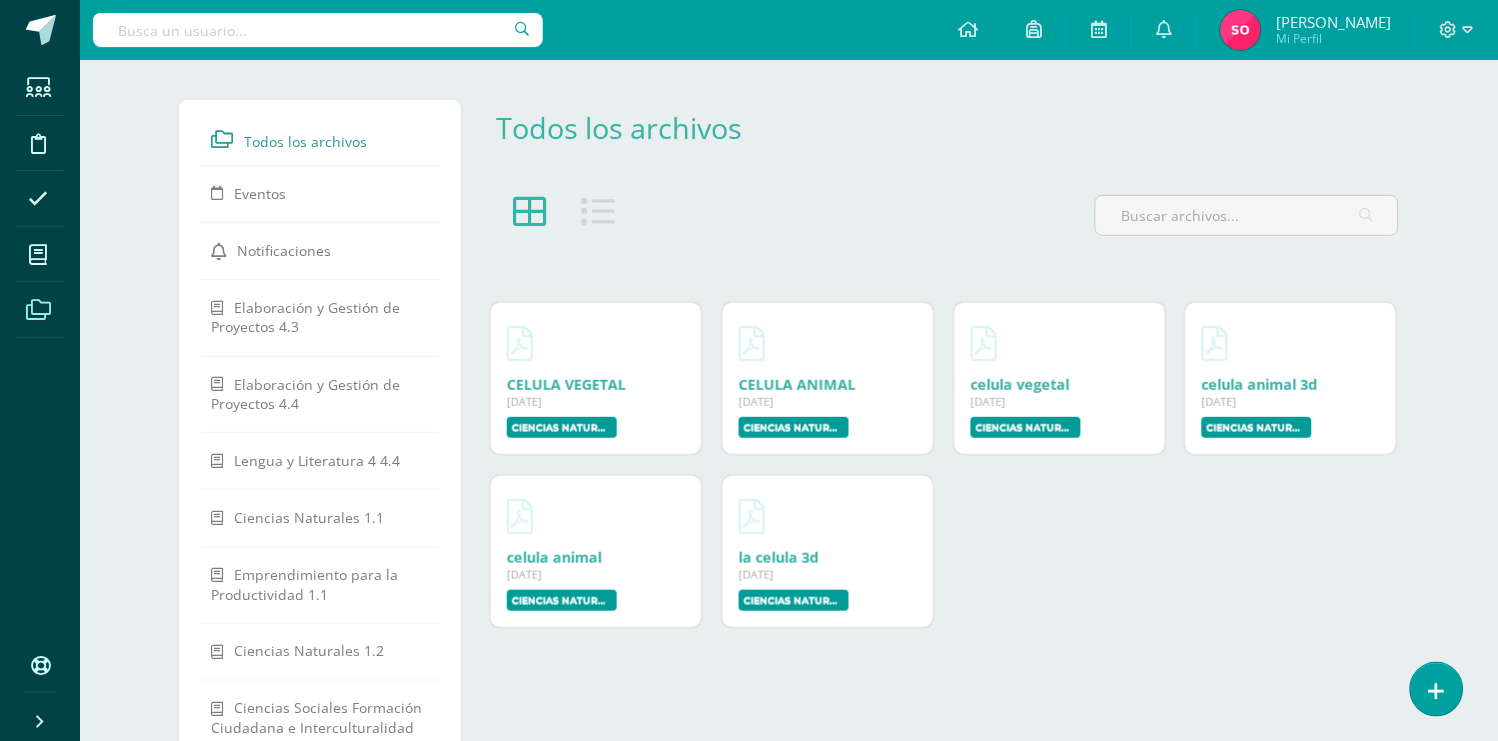 click at bounding box center (598, 212) 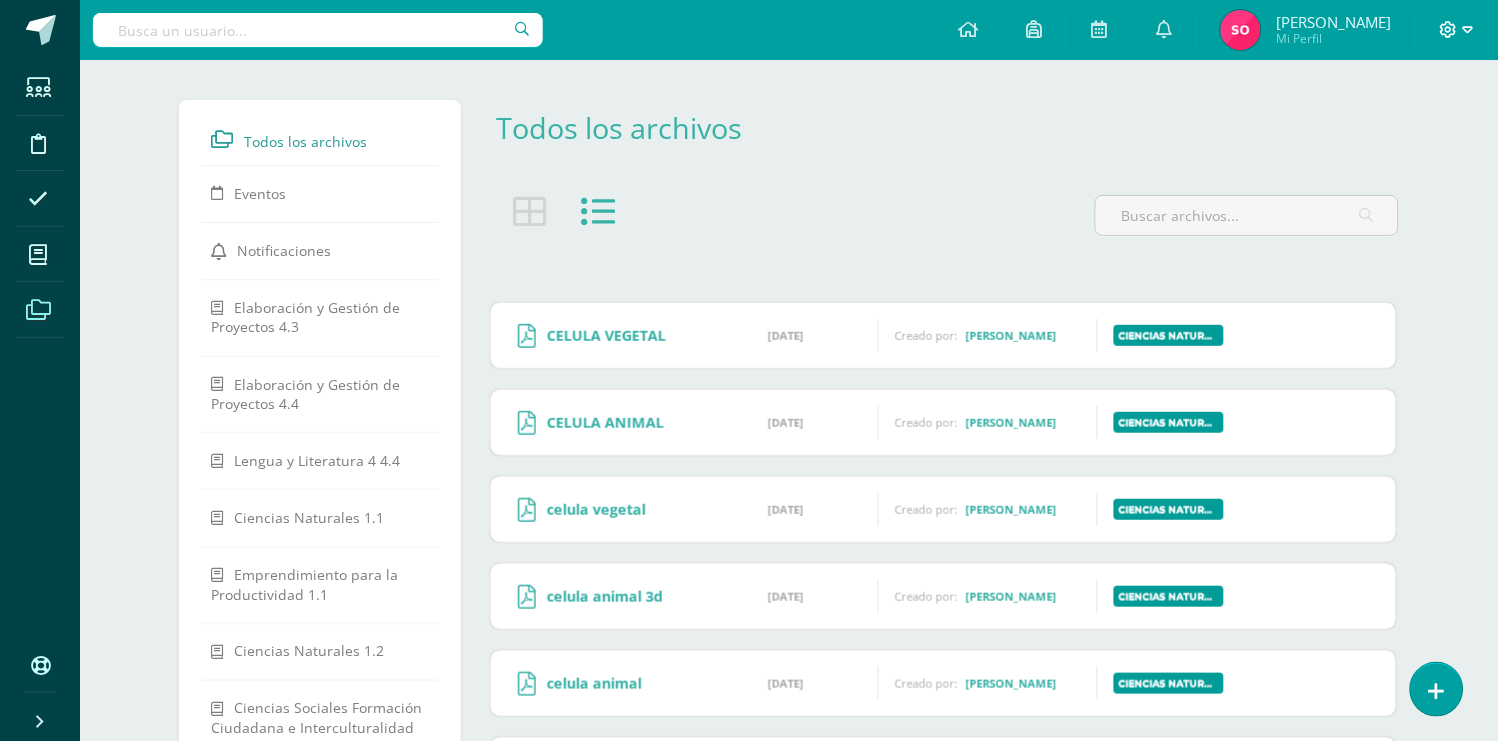 click 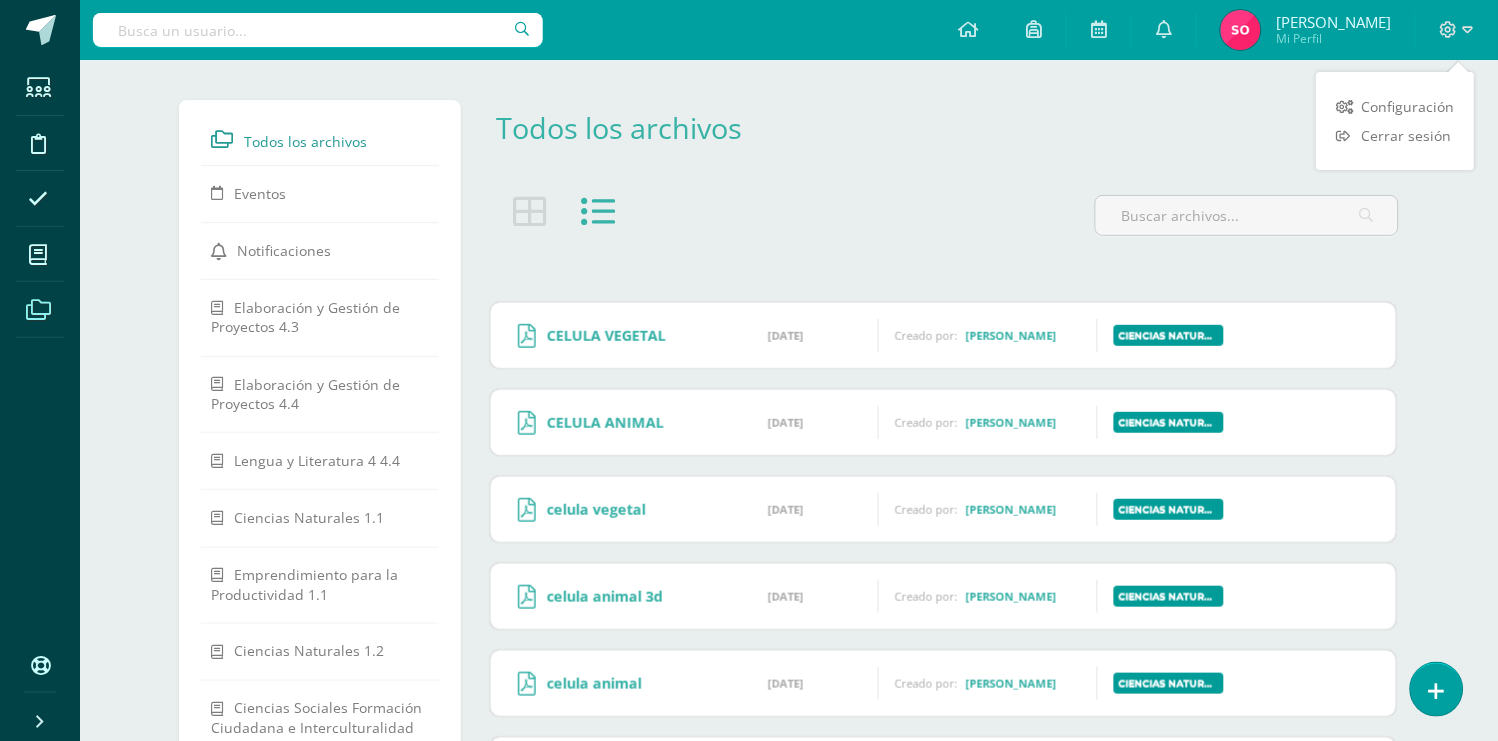 click on "Todos los archivos" at bounding box center [943, 127] 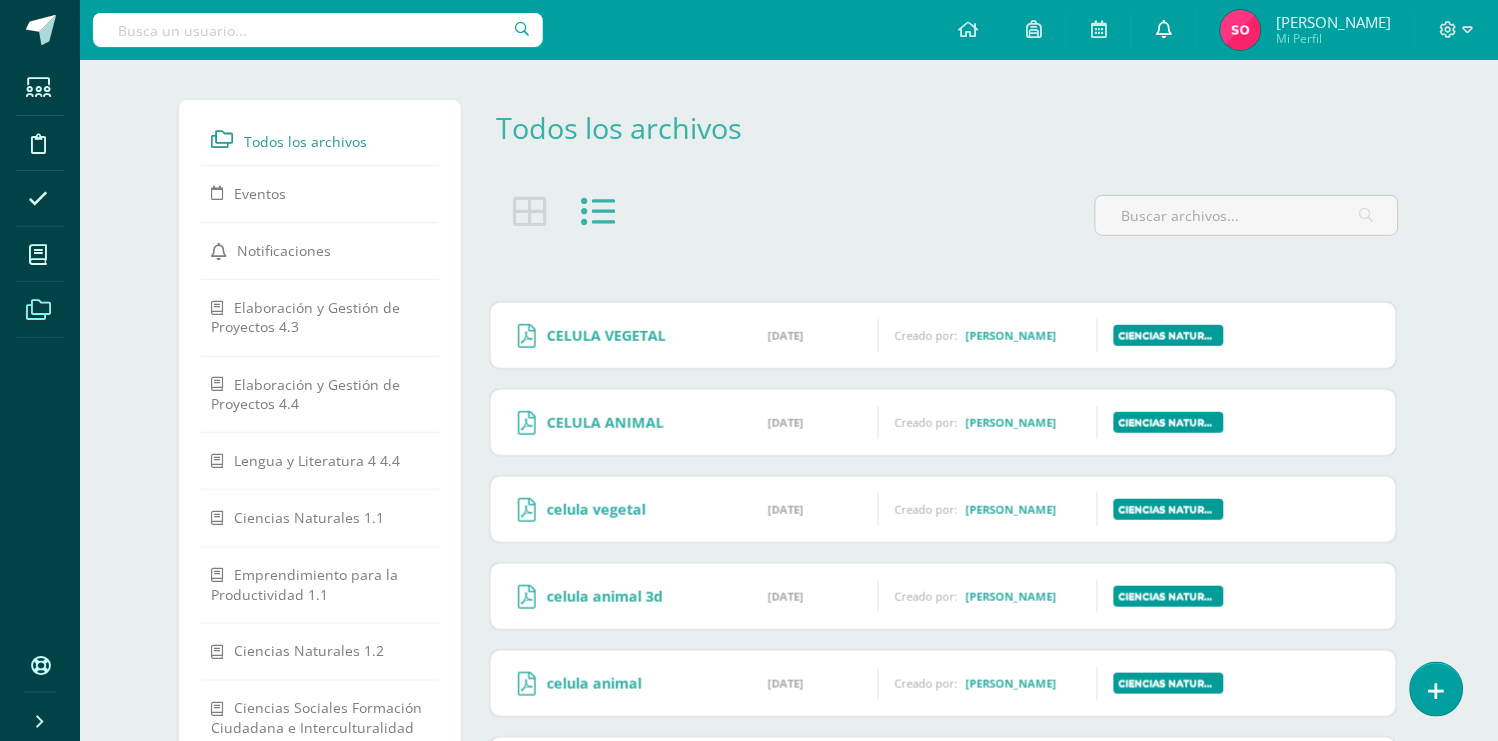 click at bounding box center (1164, 29) 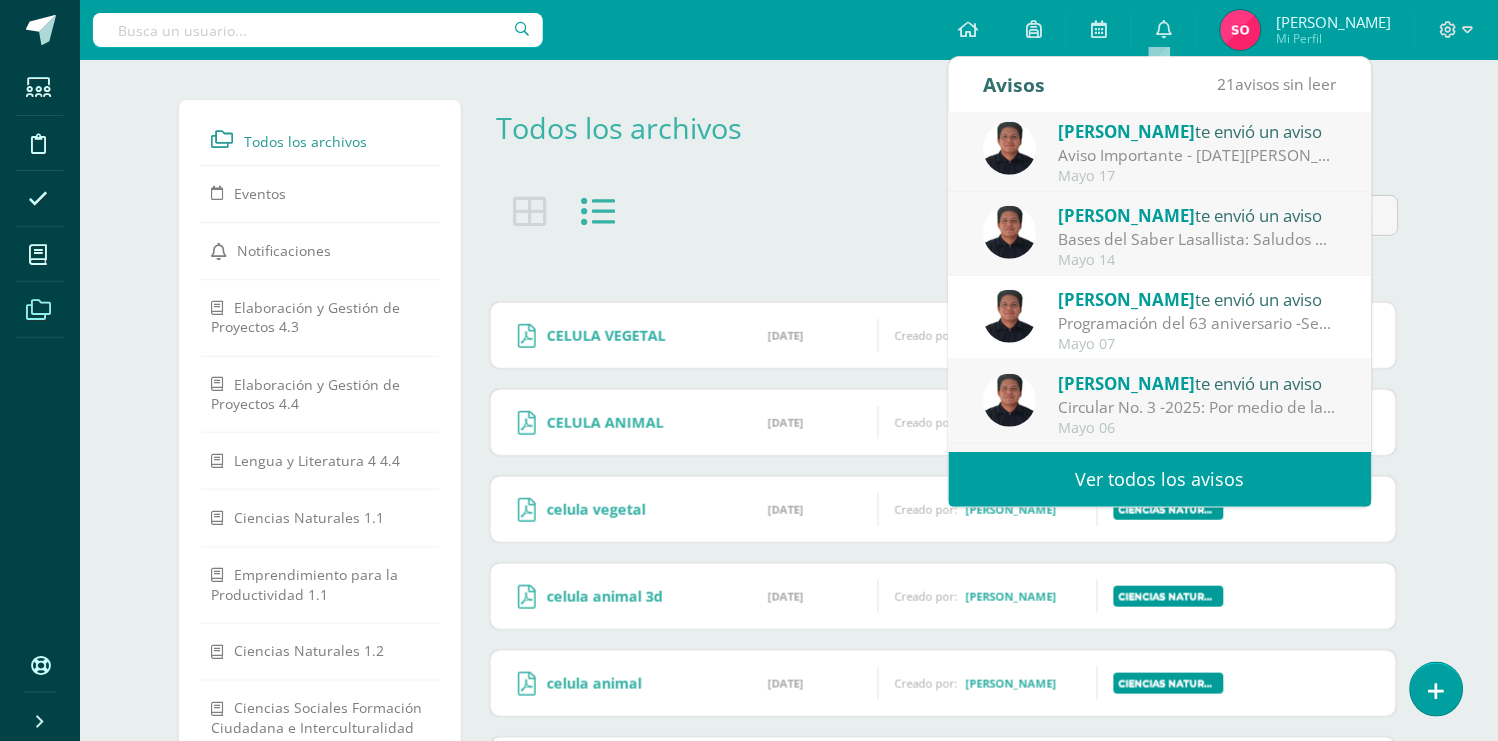 scroll, scrollTop: 333, scrollLeft: 0, axis: vertical 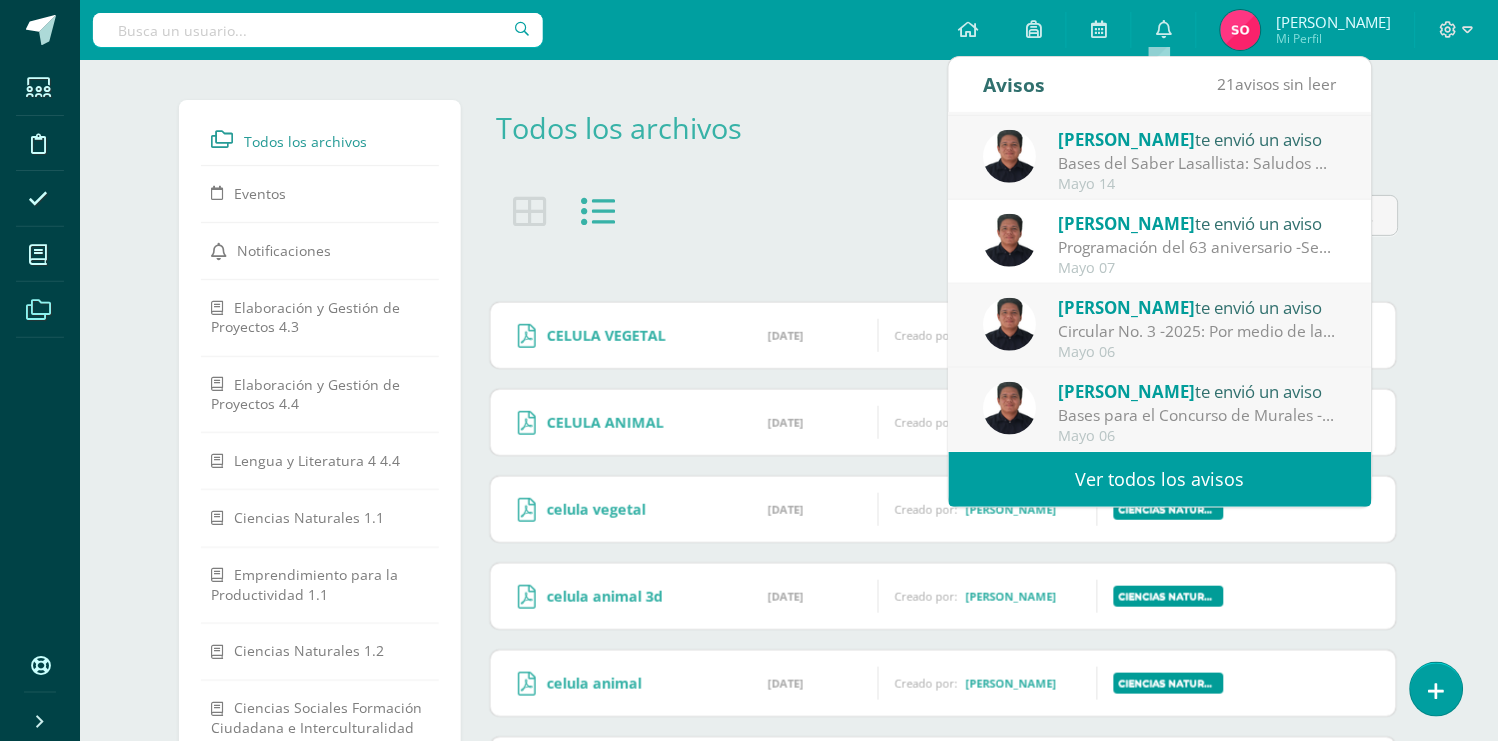 click on "Ver todos los avisos" at bounding box center [1160, 479] 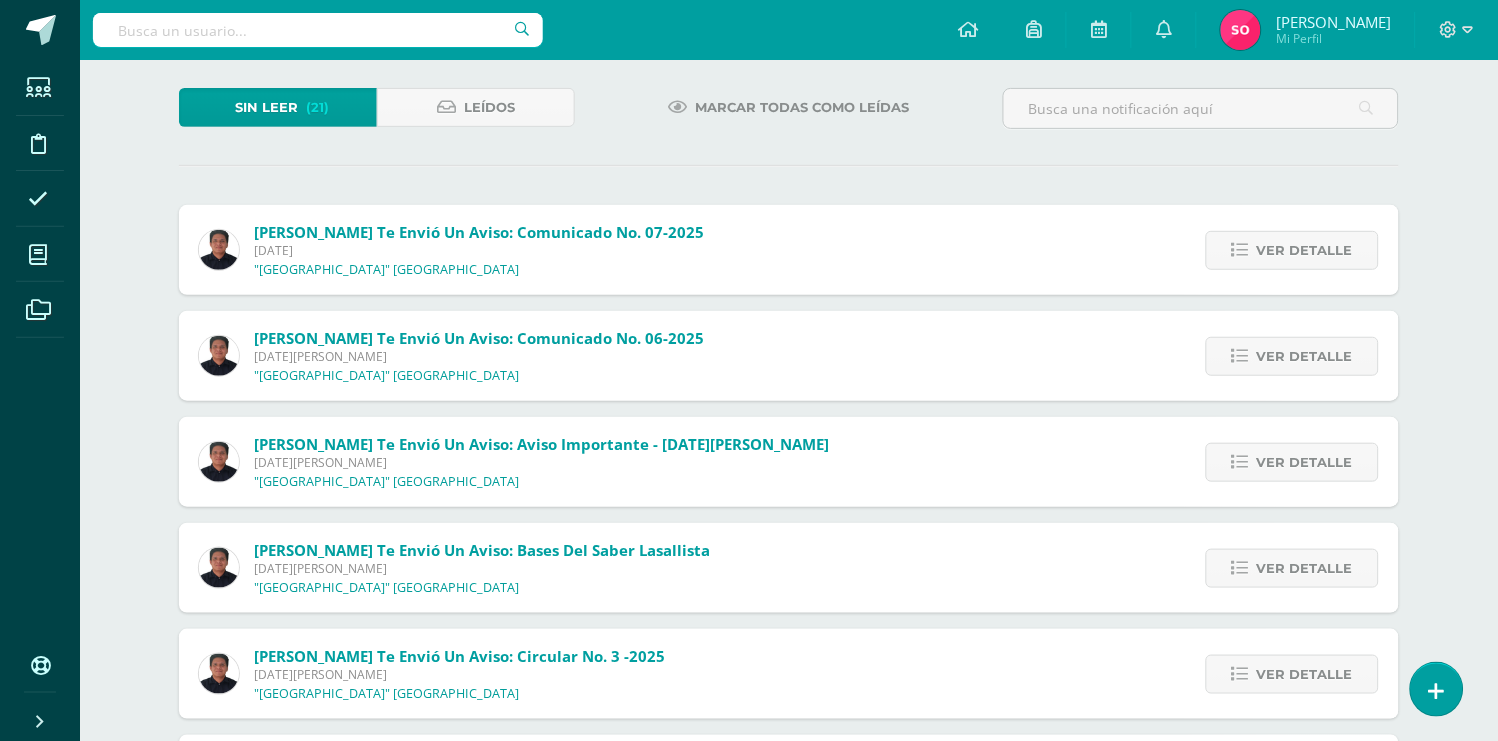 scroll, scrollTop: 717, scrollLeft: 0, axis: vertical 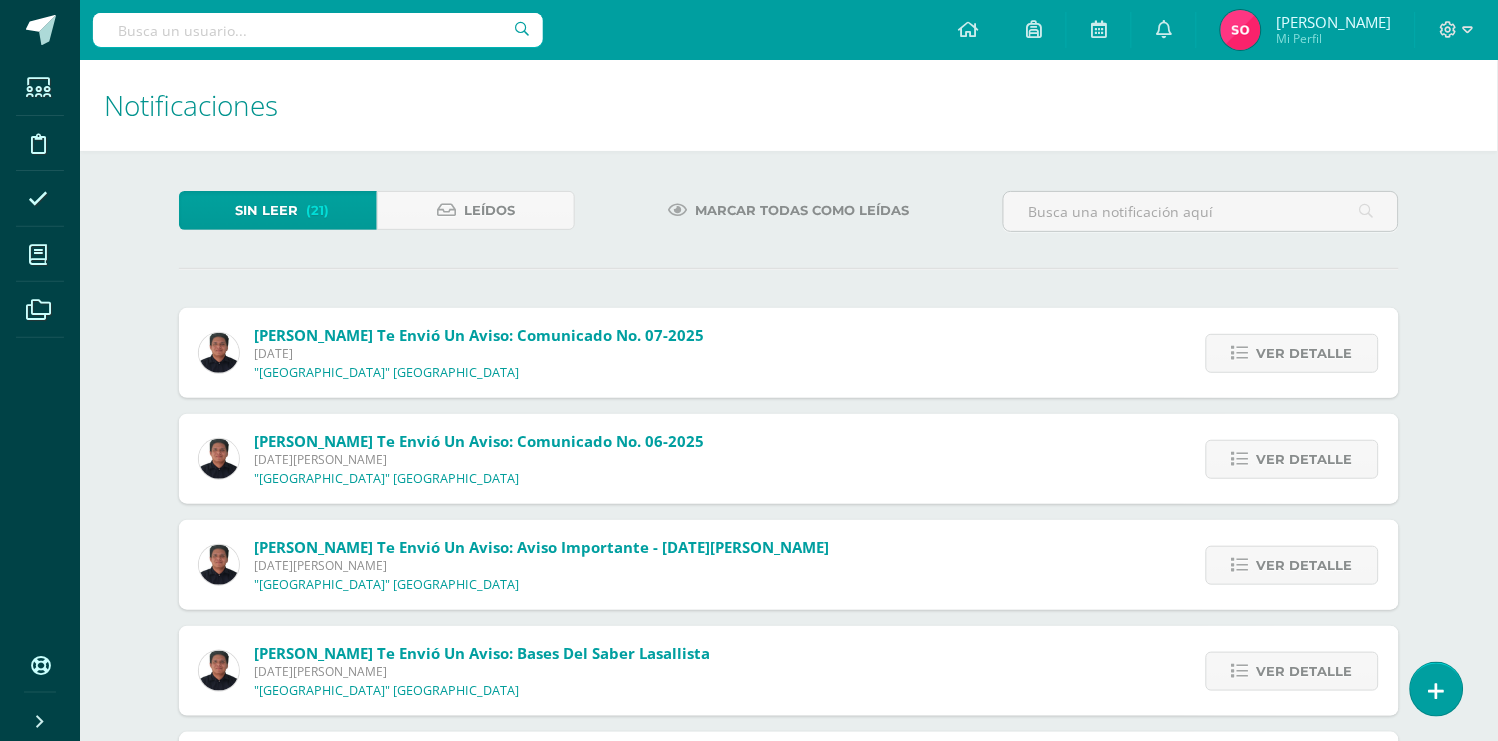 click at bounding box center (40, 722) 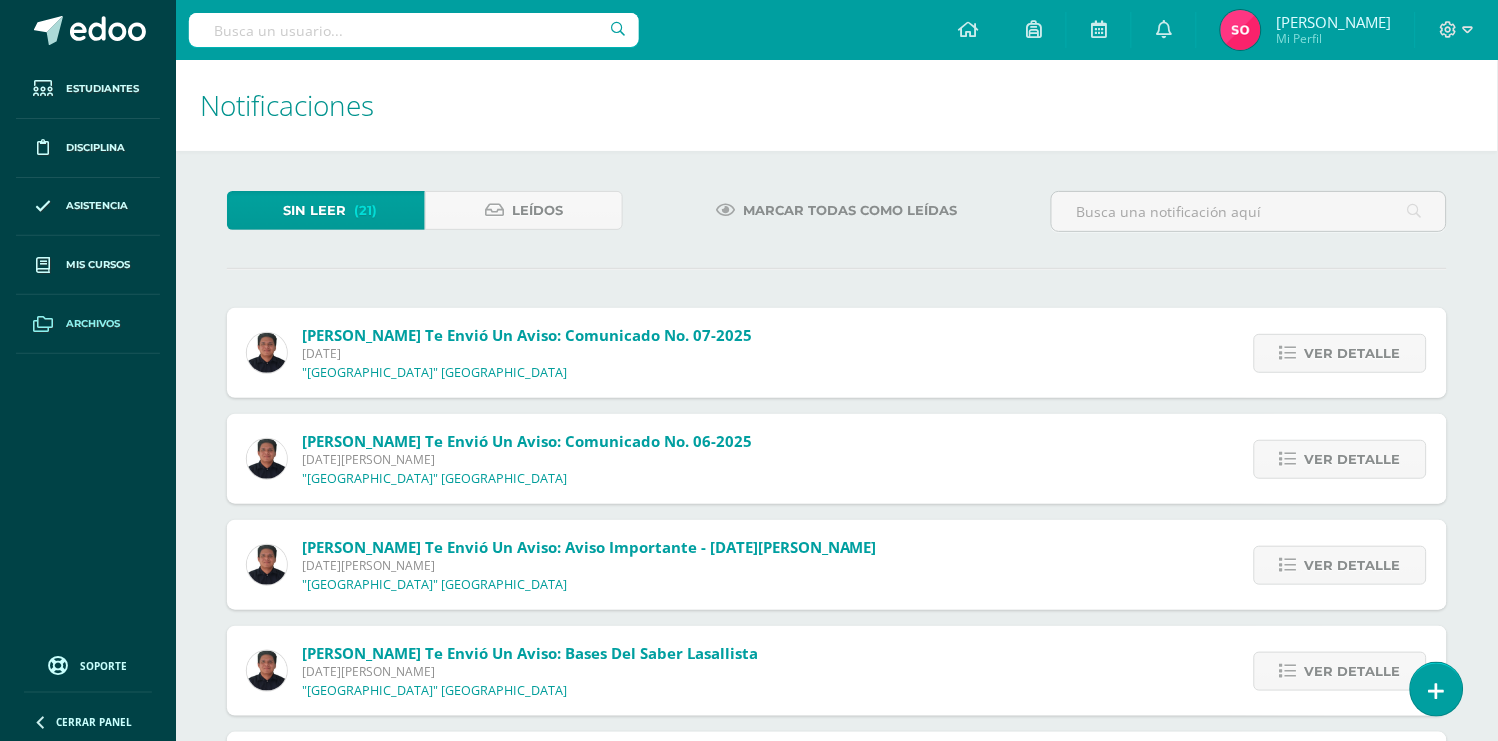 click on "Archivos" at bounding box center (93, 324) 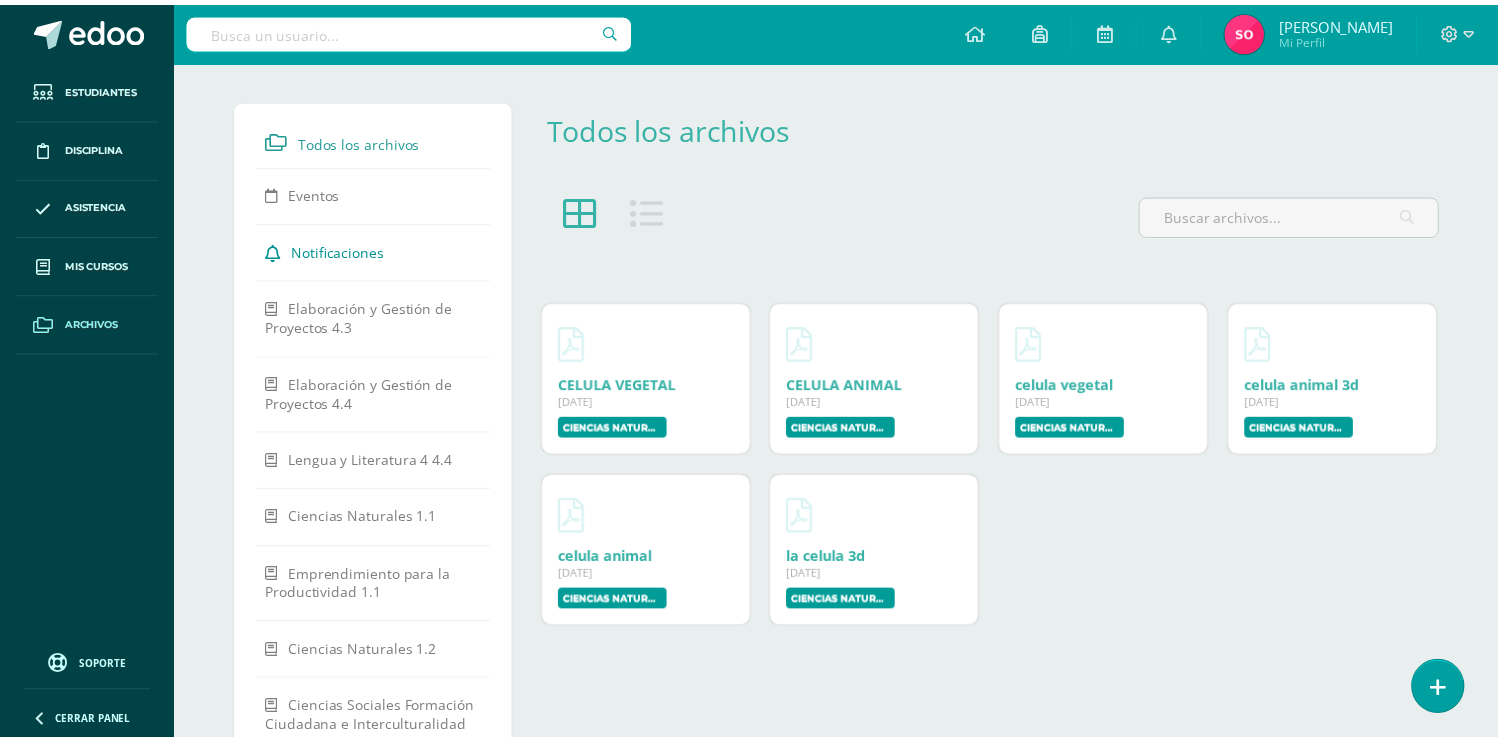 scroll, scrollTop: 0, scrollLeft: 0, axis: both 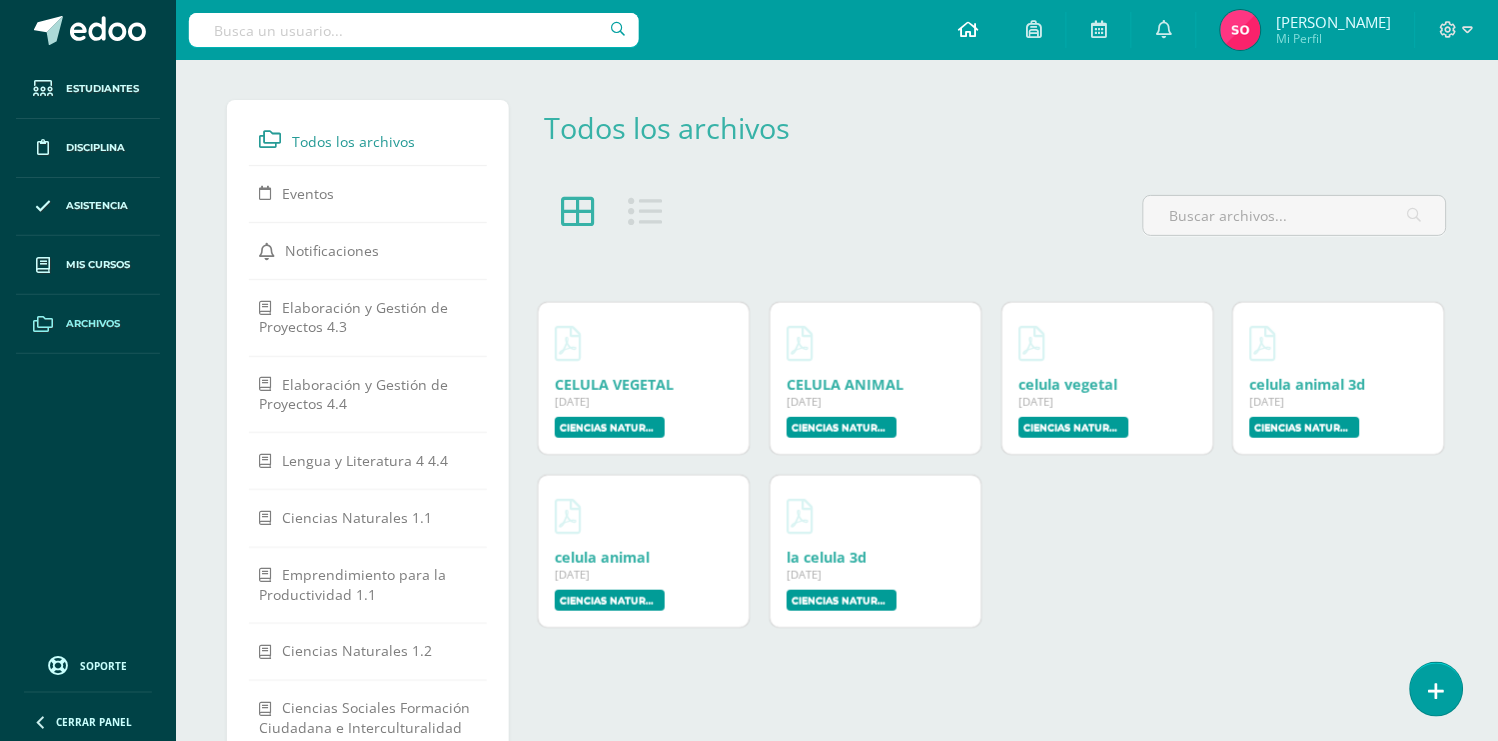 click at bounding box center (968, 29) 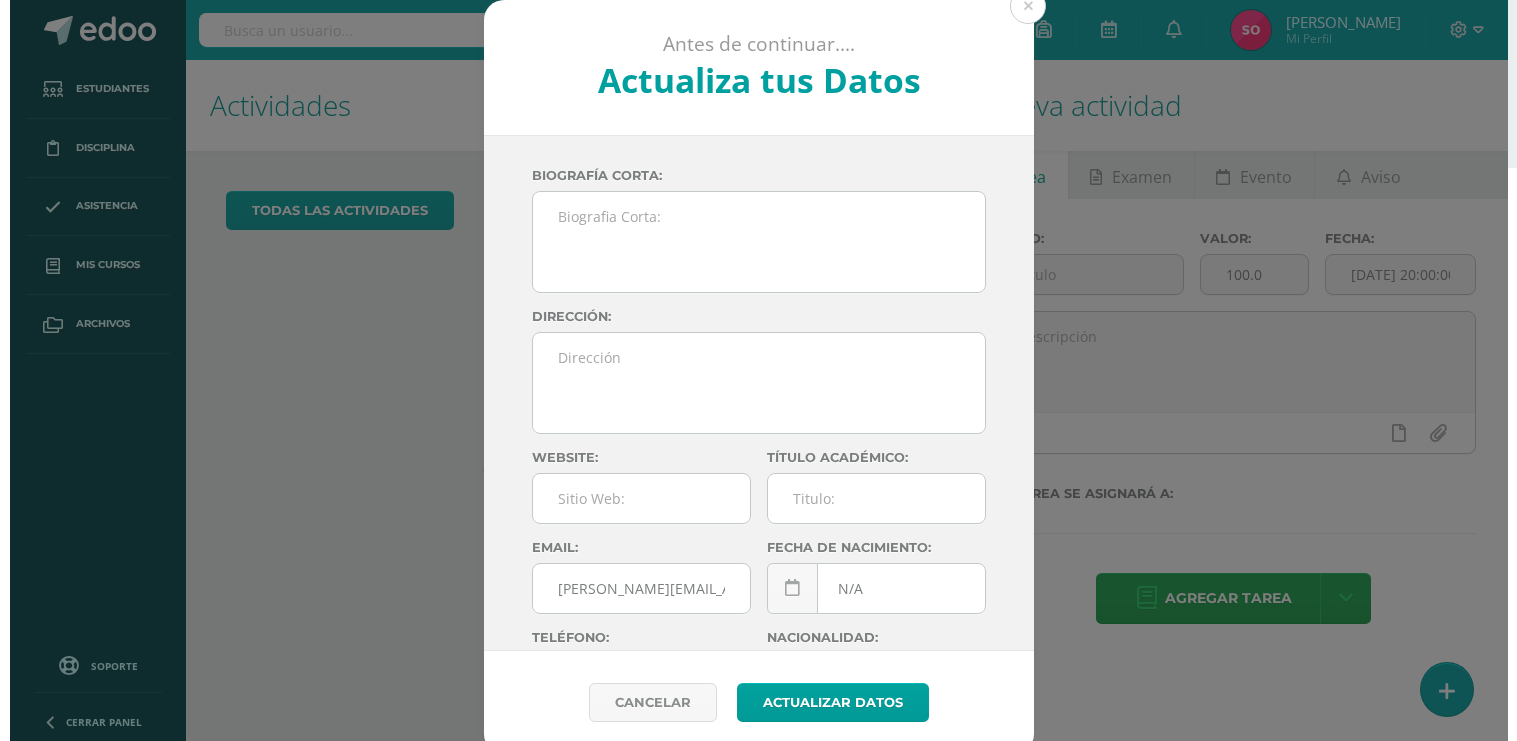 scroll, scrollTop: 0, scrollLeft: 0, axis: both 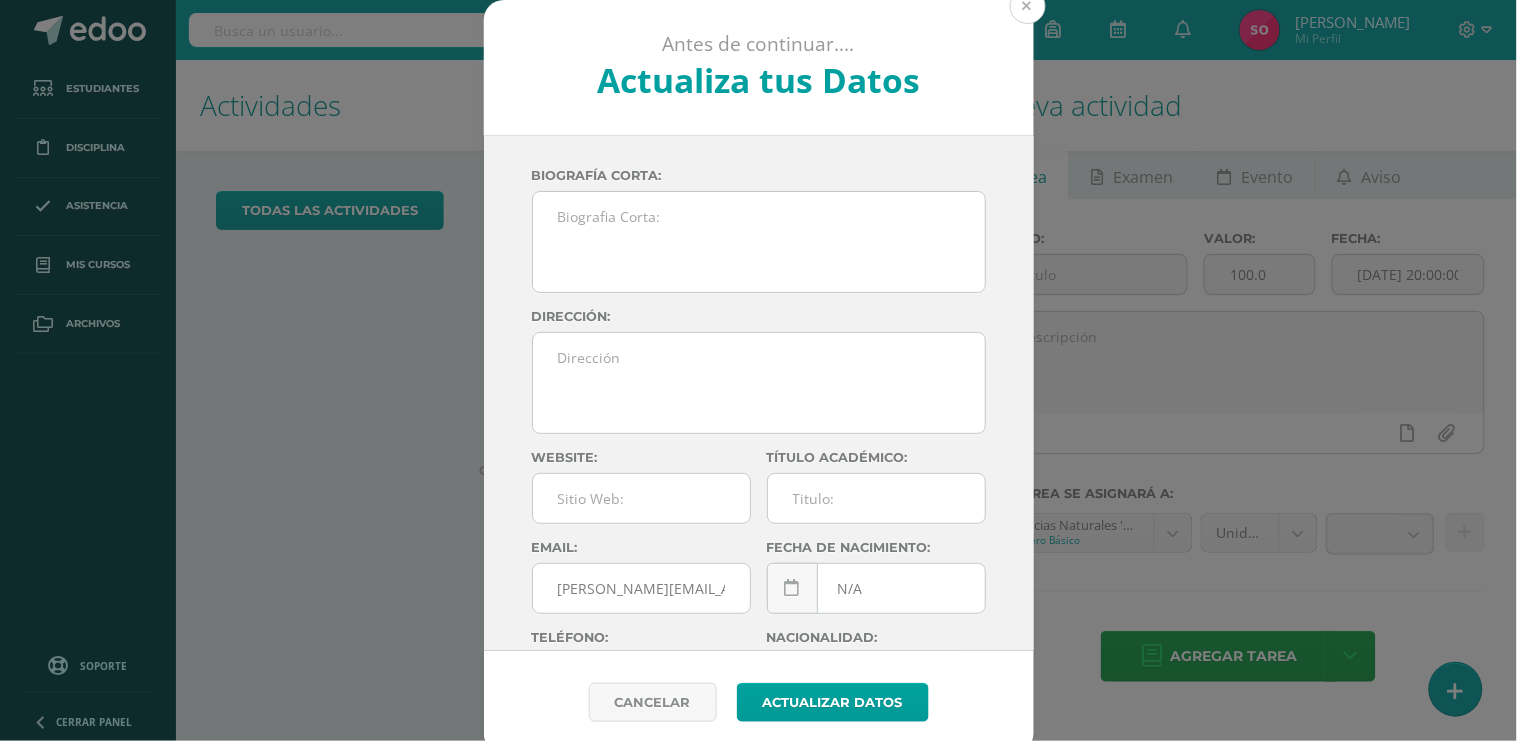 click at bounding box center [1028, 6] 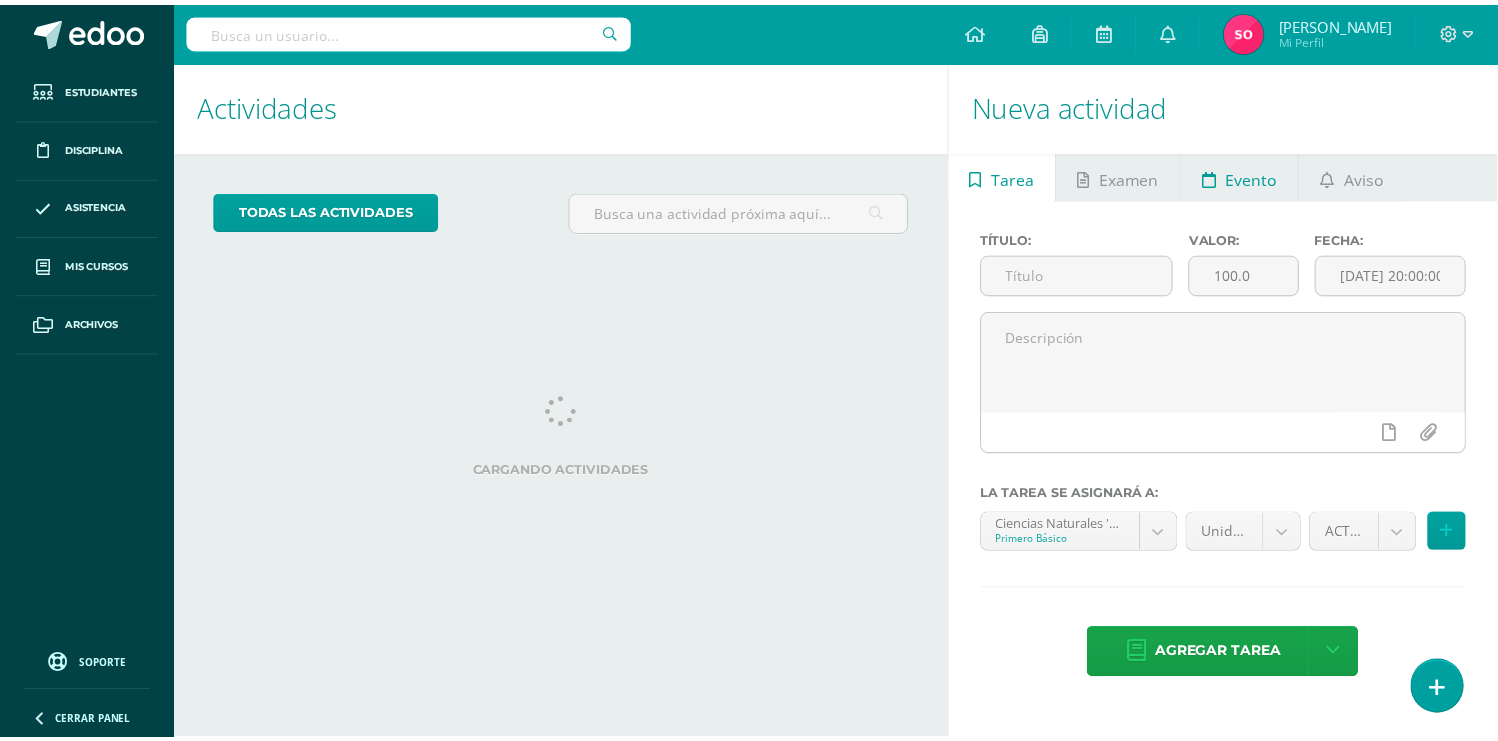 scroll, scrollTop: 0, scrollLeft: 0, axis: both 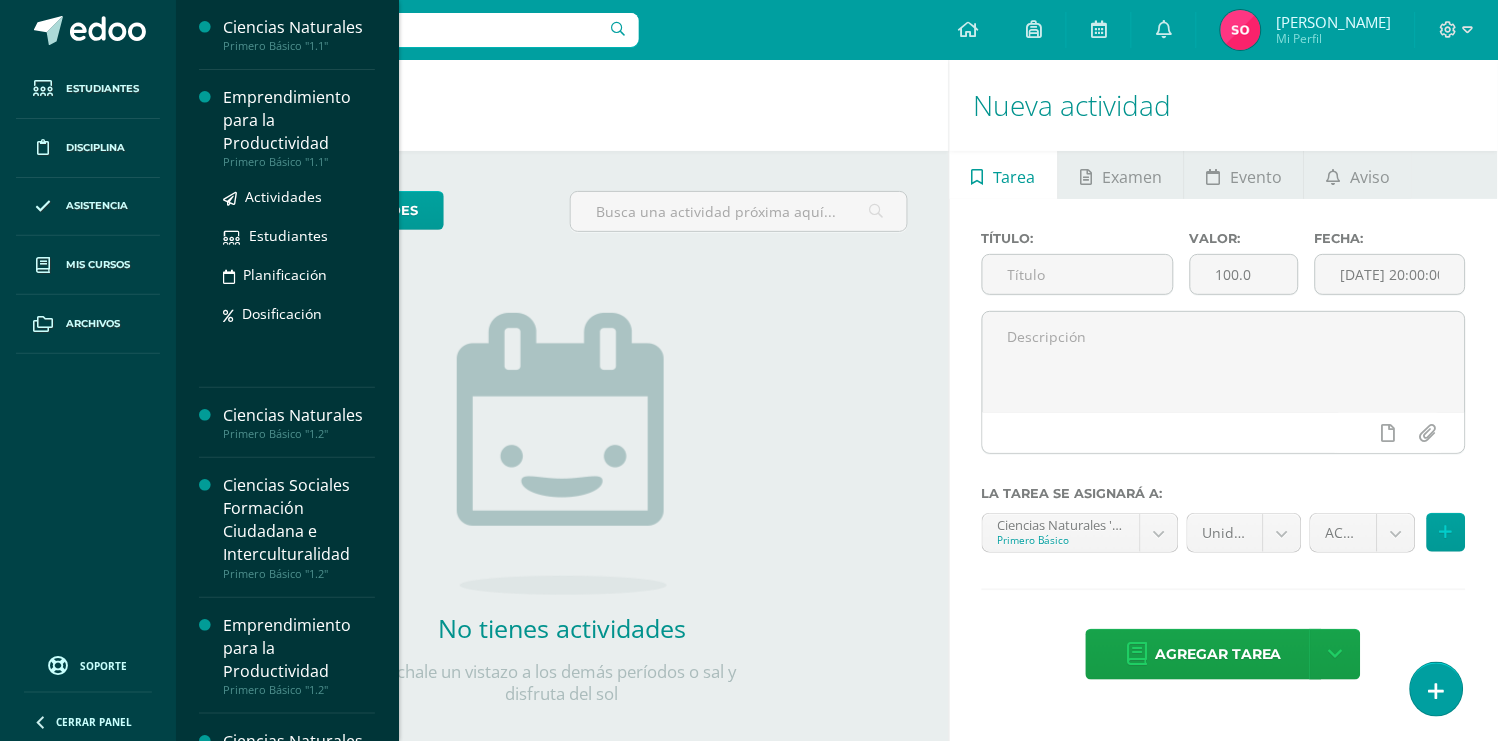 click on "Emprendimiento para la Productividad" at bounding box center (299, 120) 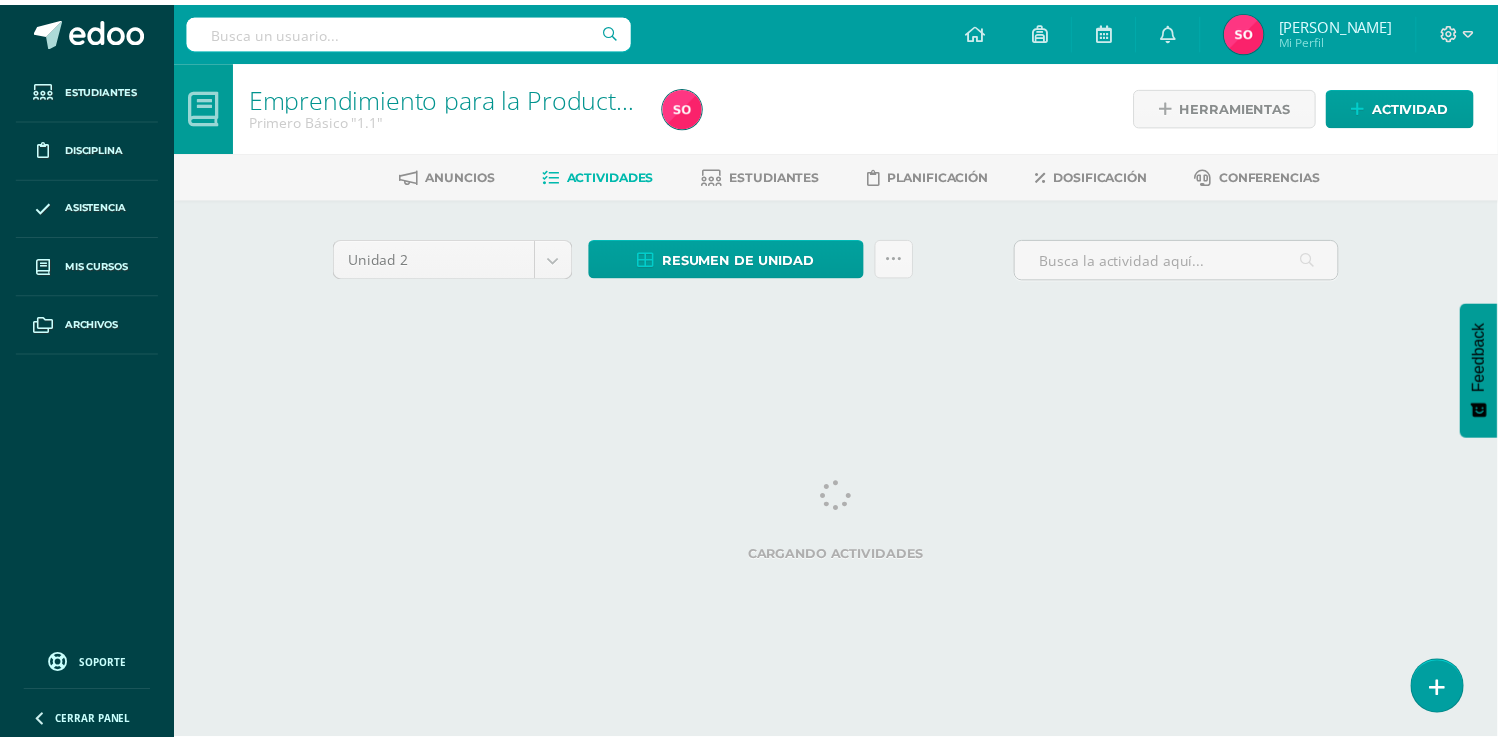 scroll, scrollTop: 0, scrollLeft: 0, axis: both 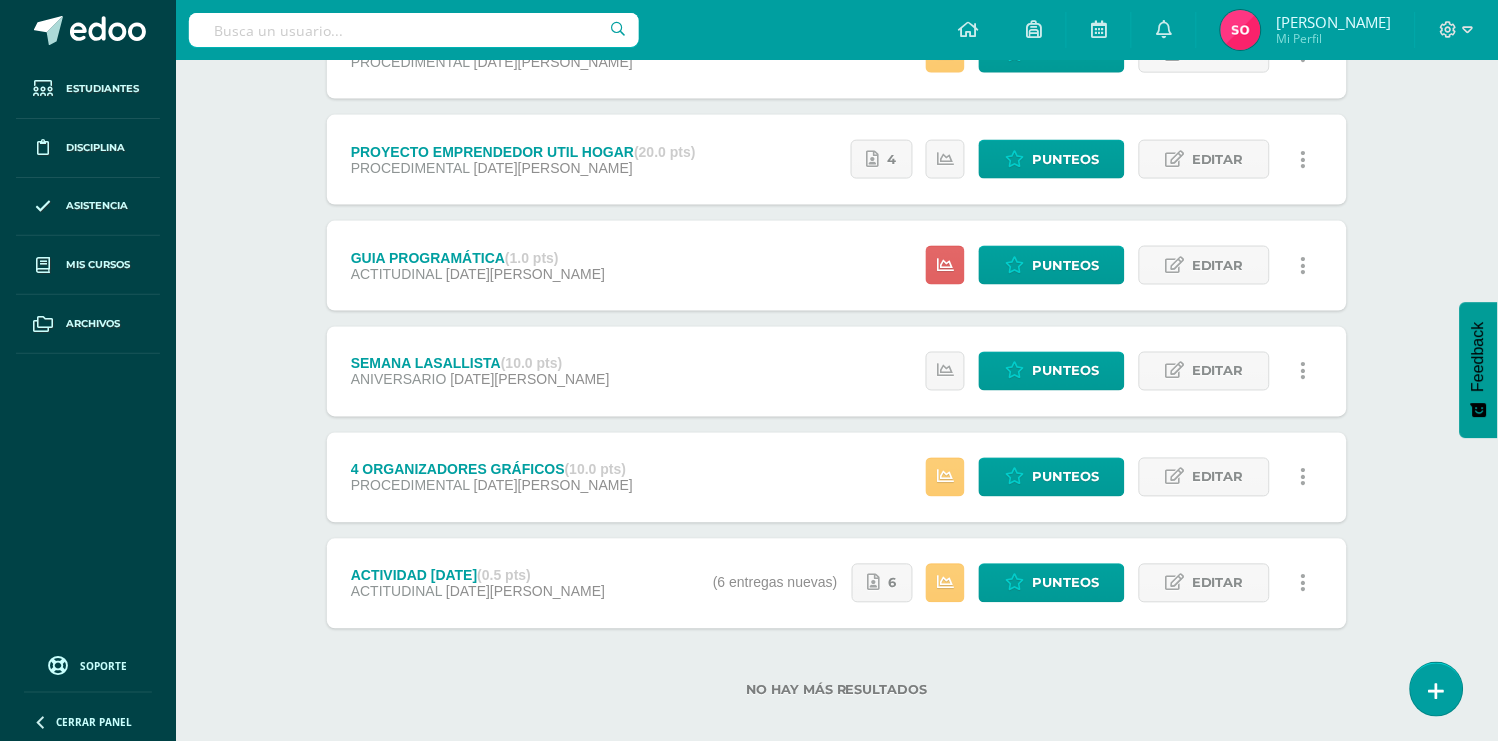 click at bounding box center [1303, 583] 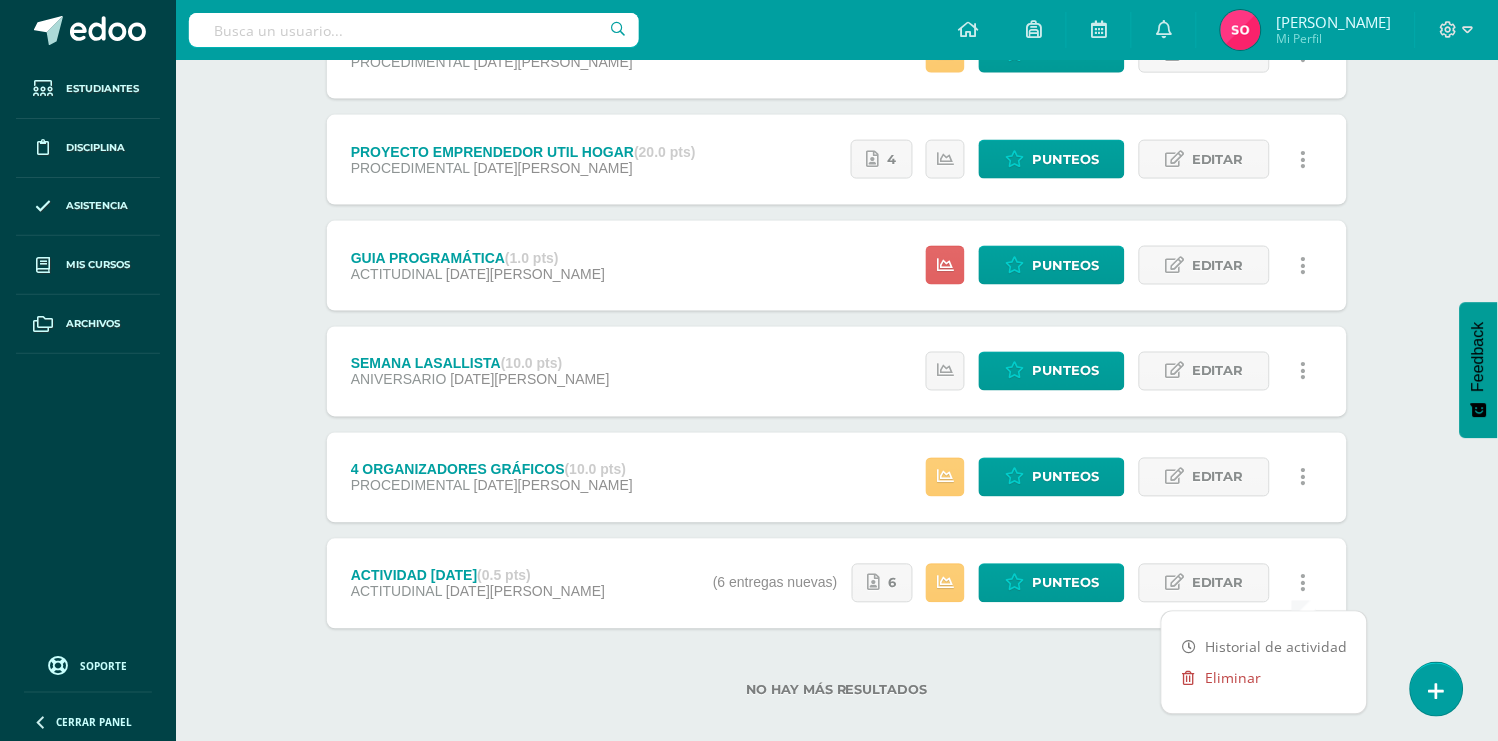 click on "Eliminar" at bounding box center (1264, 678) 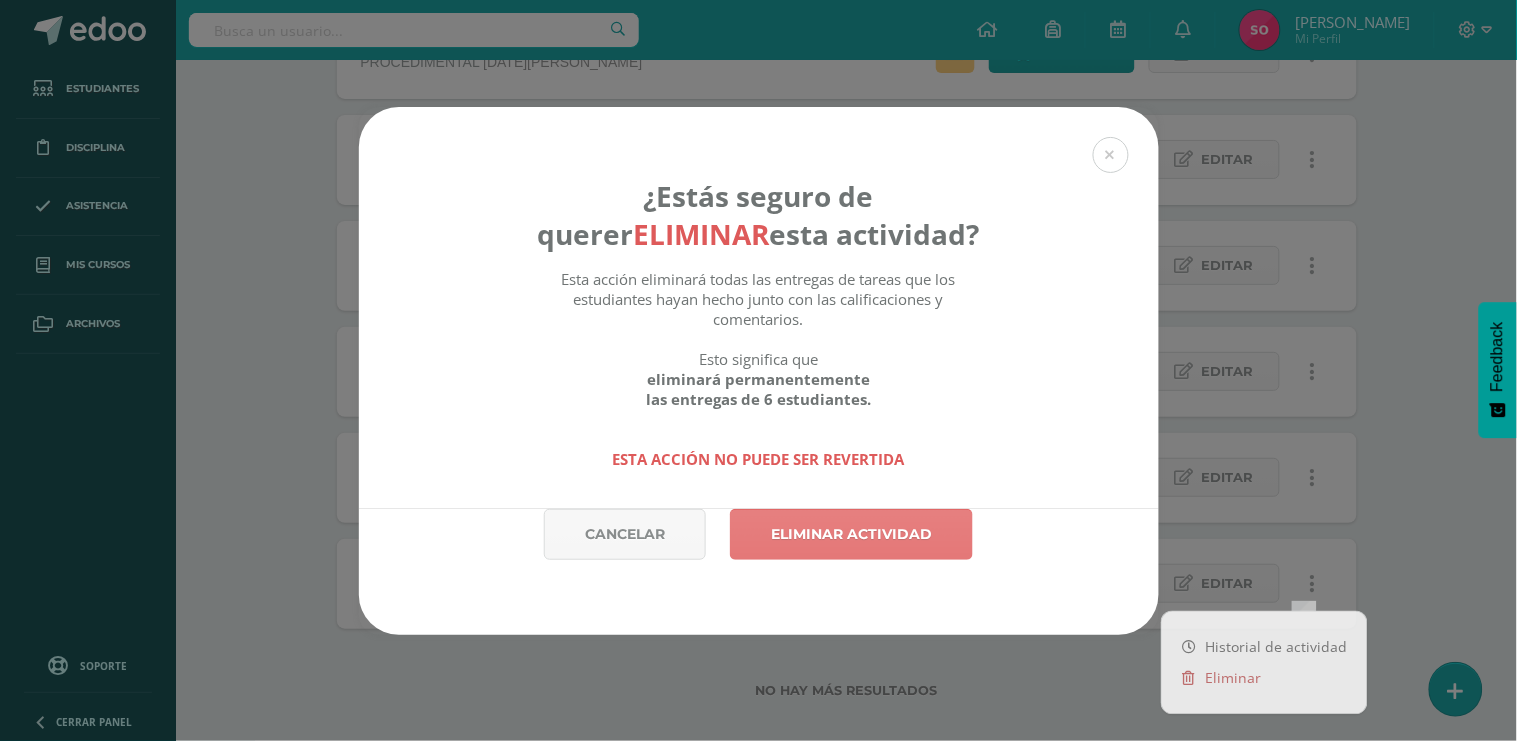 click on "Eliminar actividad" at bounding box center [851, 534] 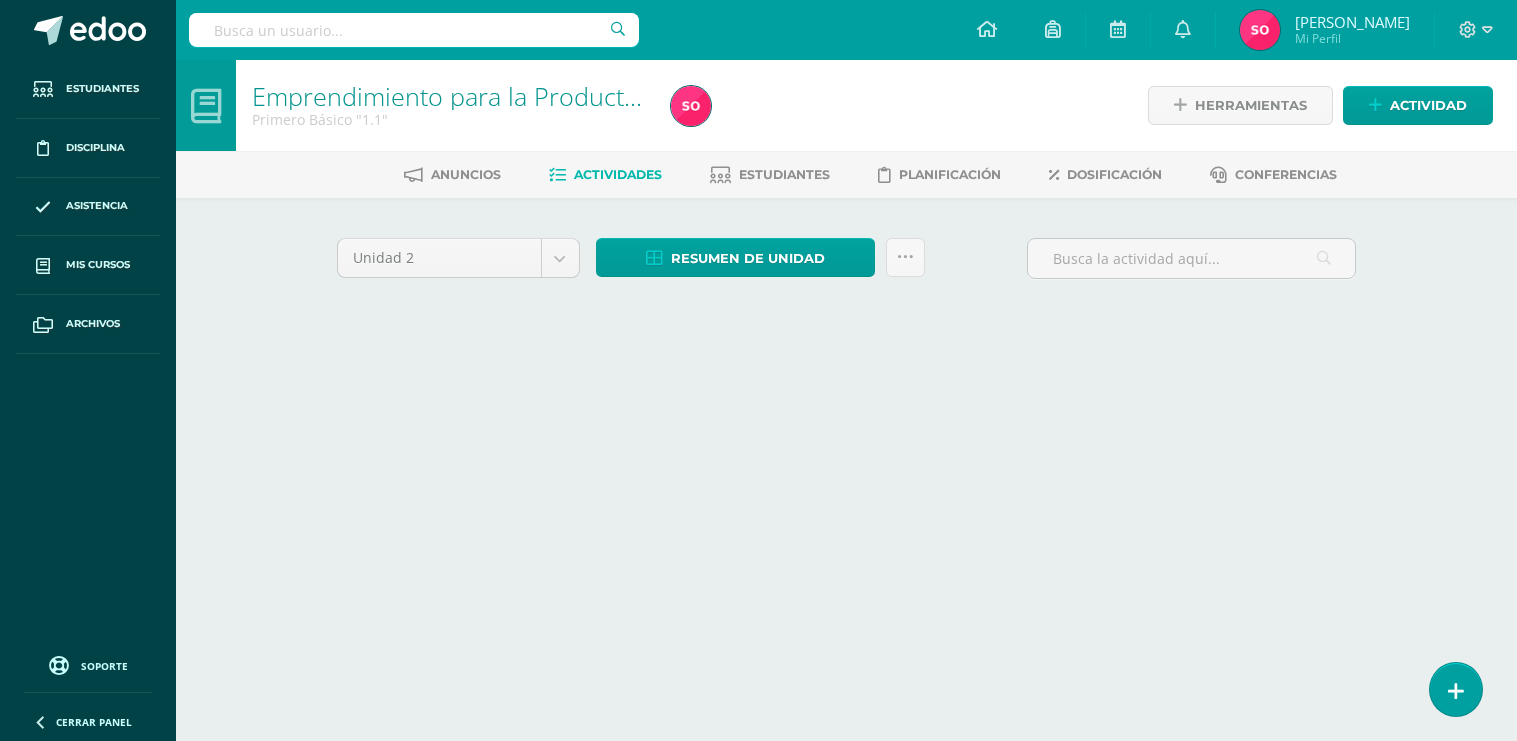 scroll, scrollTop: 0, scrollLeft: 0, axis: both 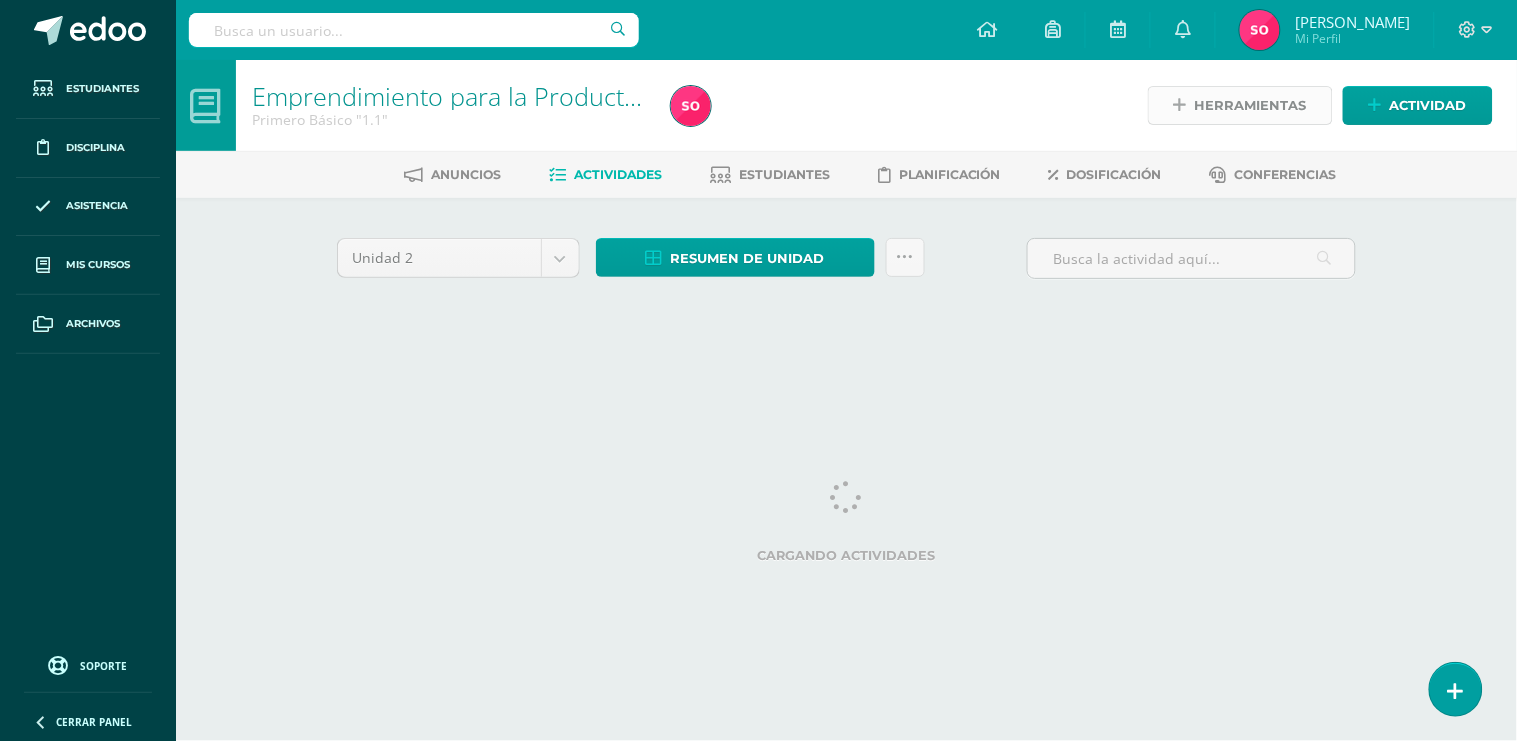 click on "Herramientas" at bounding box center (1251, 105) 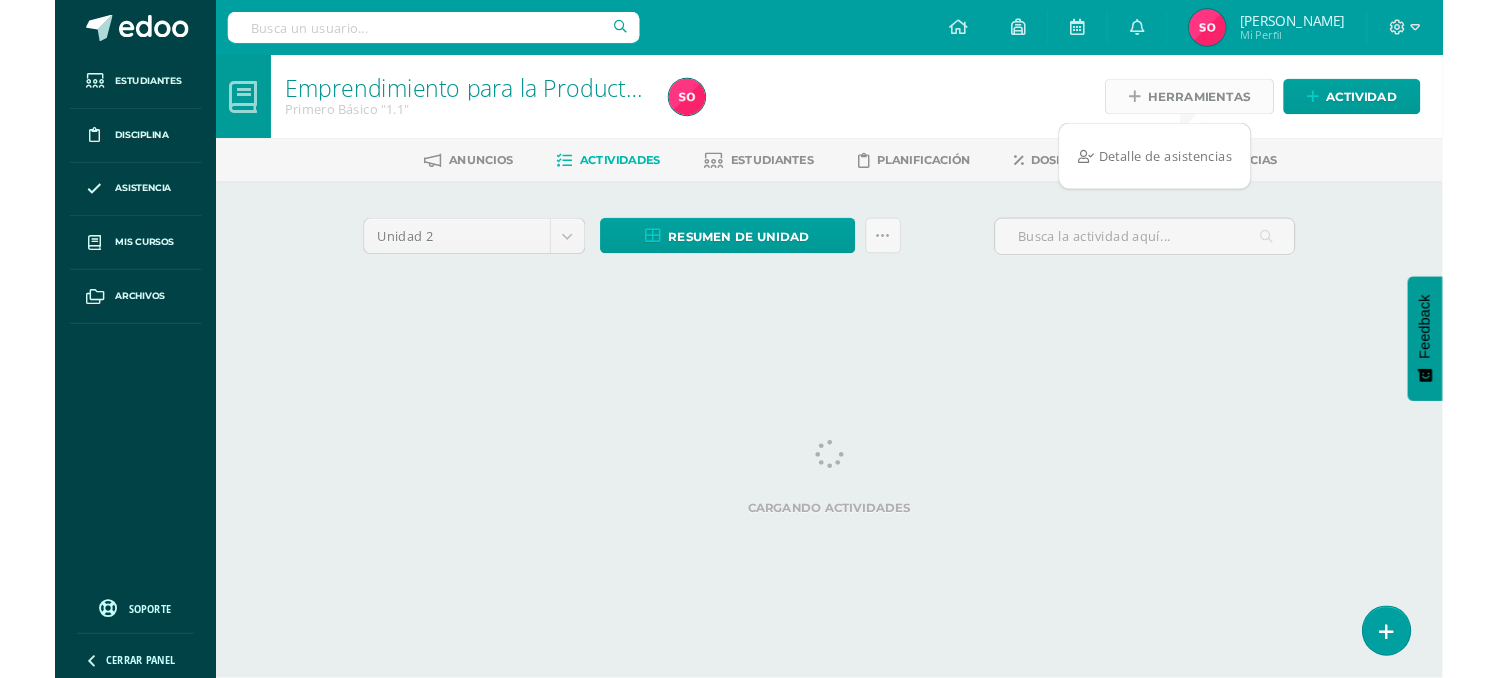 scroll, scrollTop: 0, scrollLeft: 0, axis: both 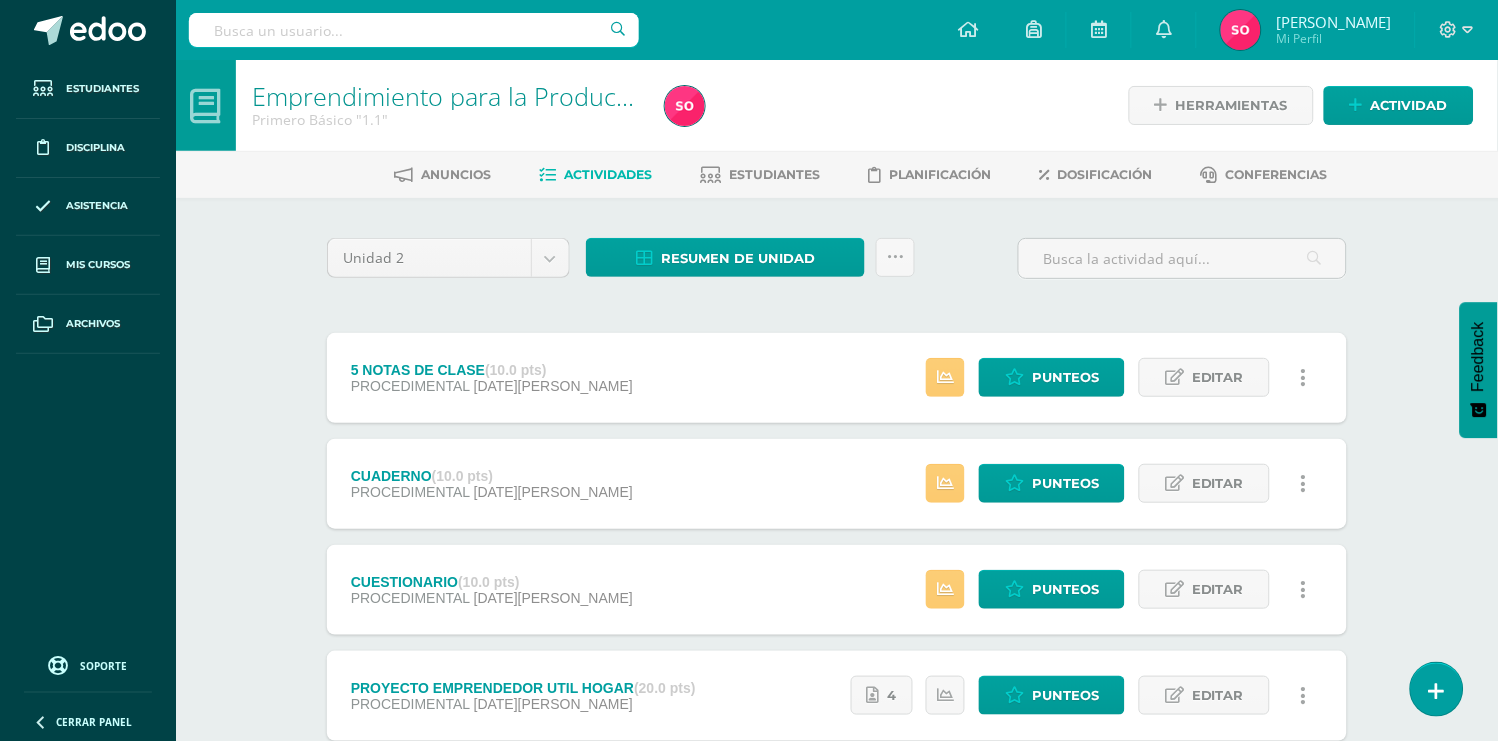 click on "Herramientas Actividad" at bounding box center (1275, 105) 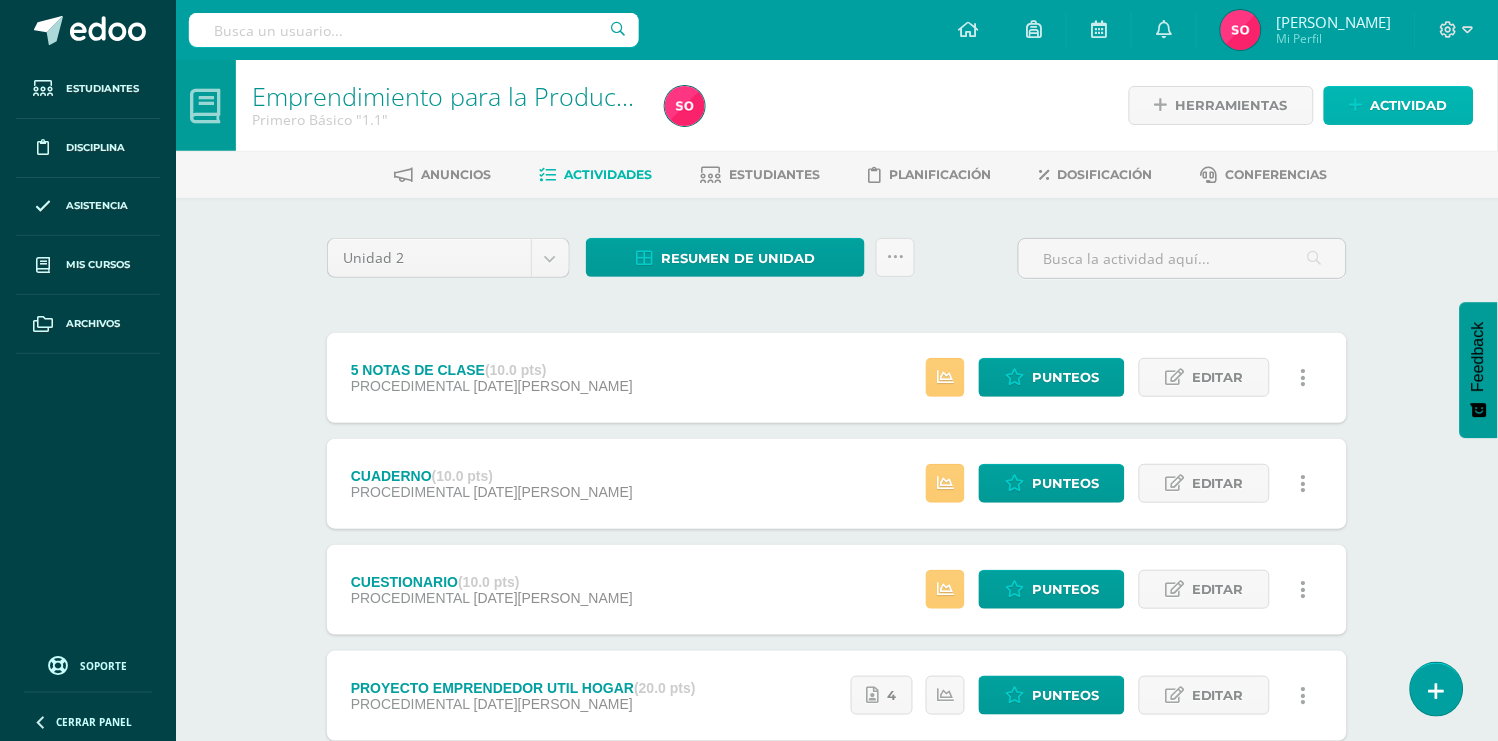 click on "Actividad" at bounding box center (1409, 105) 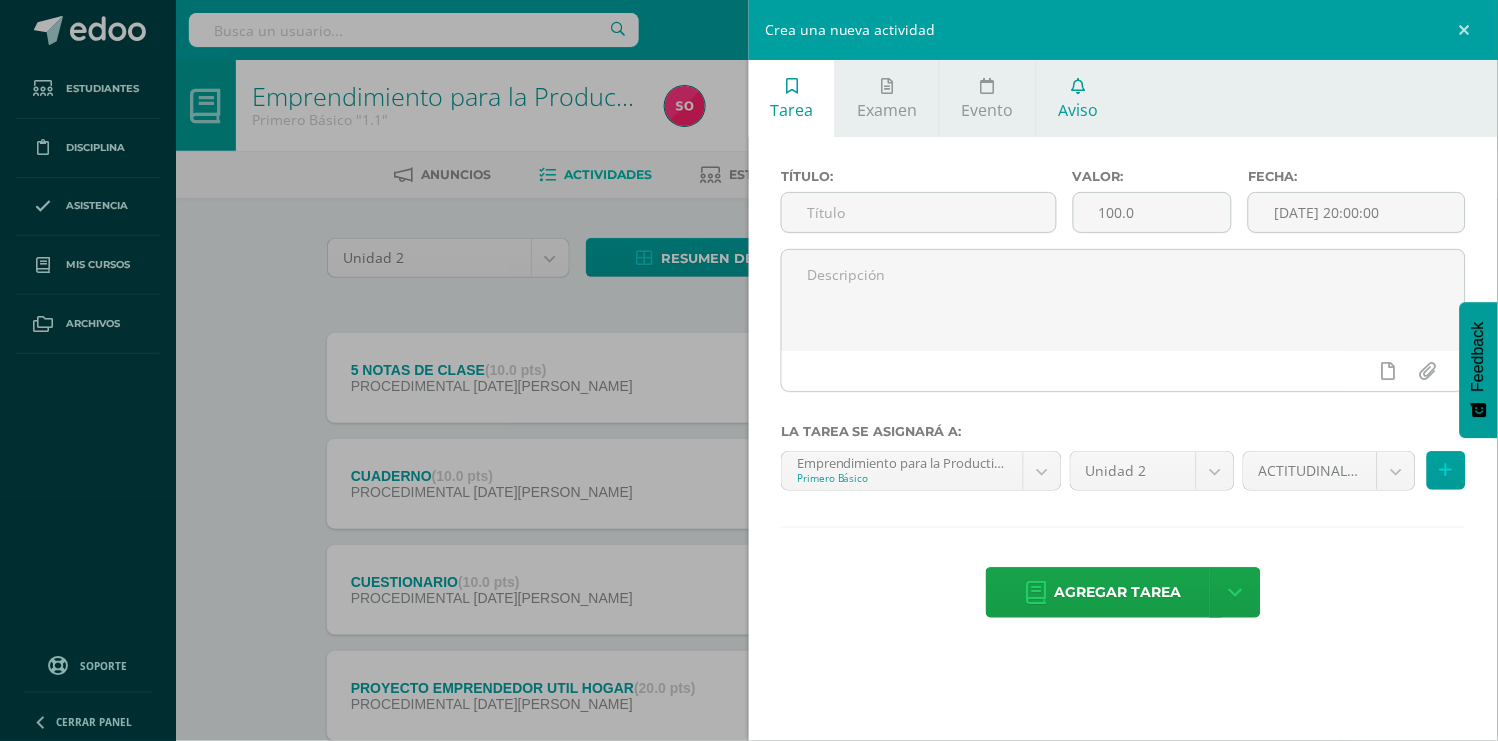 click on "Aviso" at bounding box center (1078, 110) 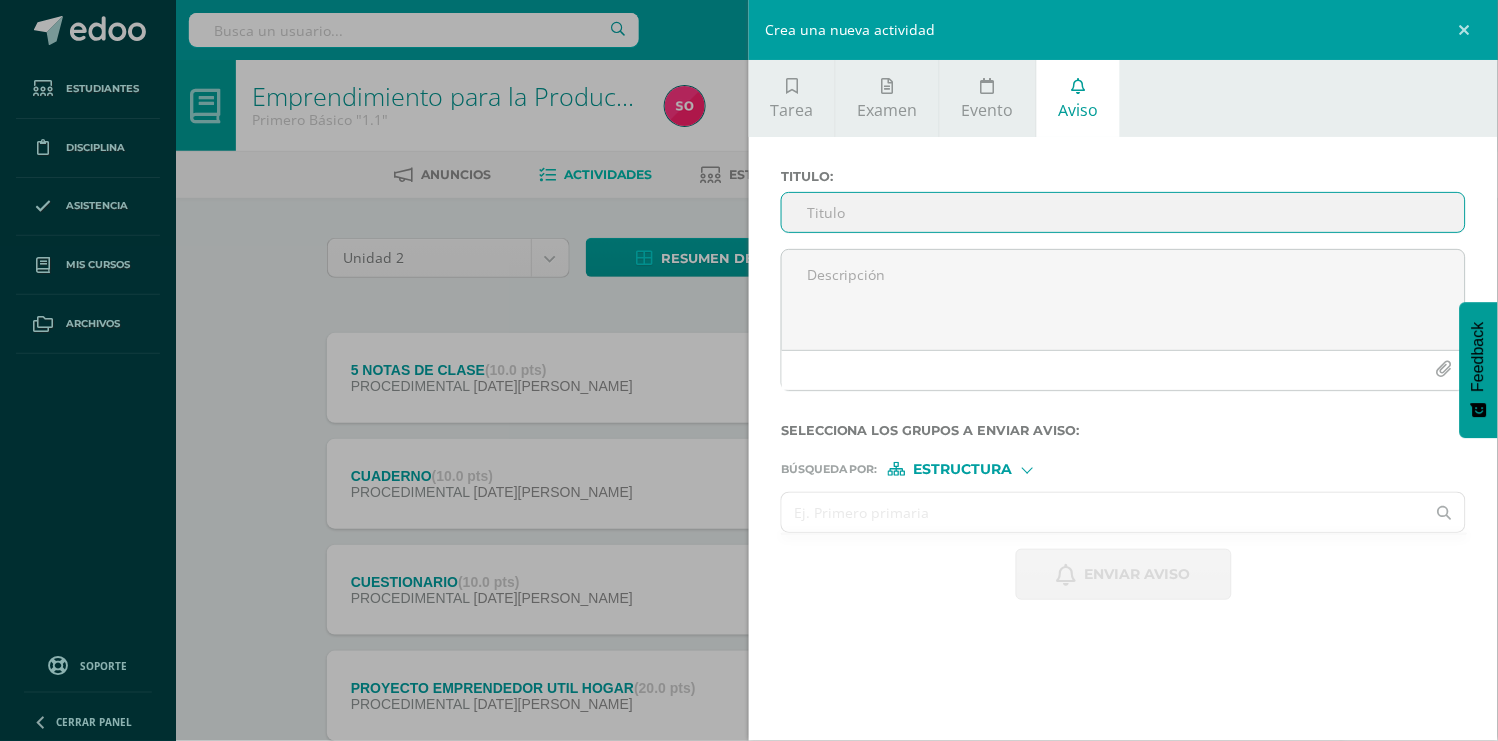 click at bounding box center (1103, 512) 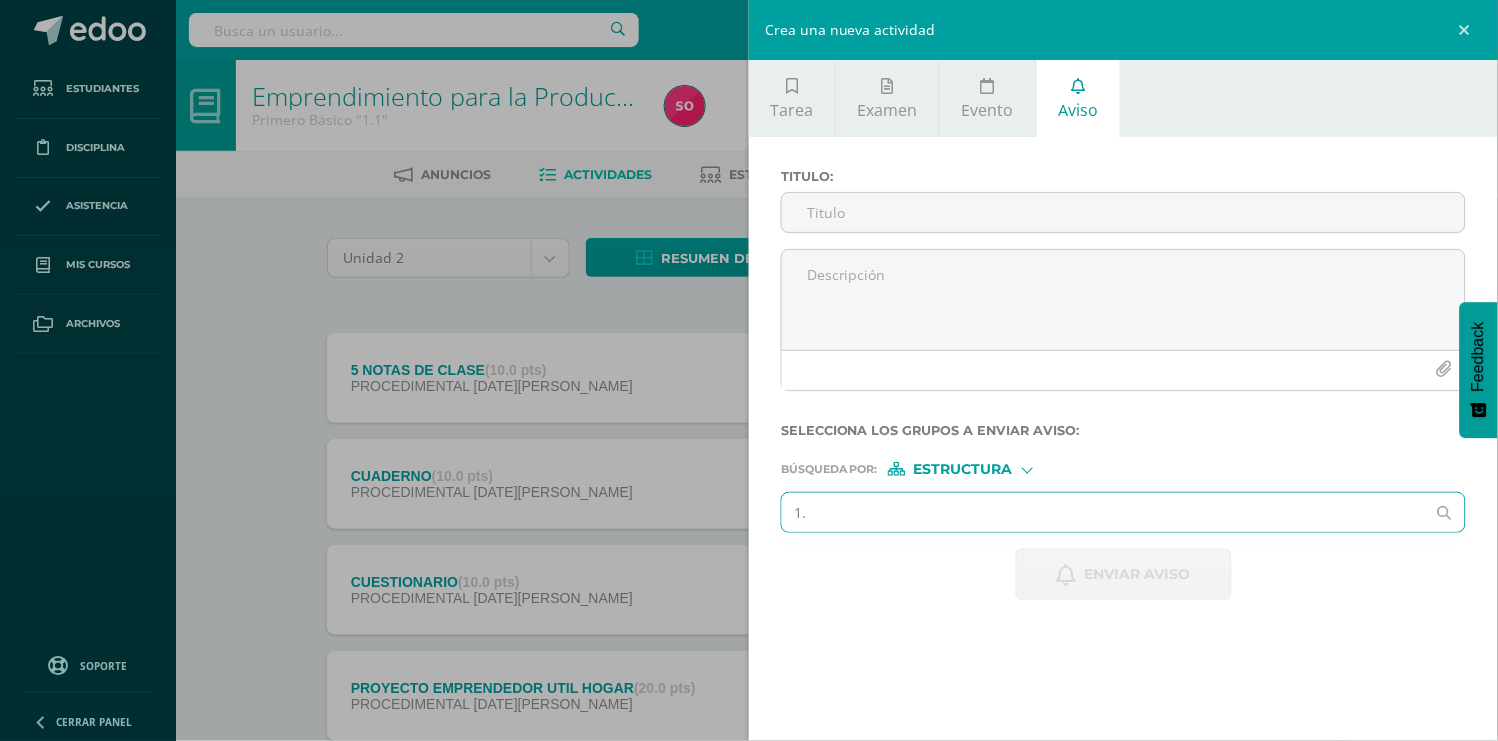 type on "1.1" 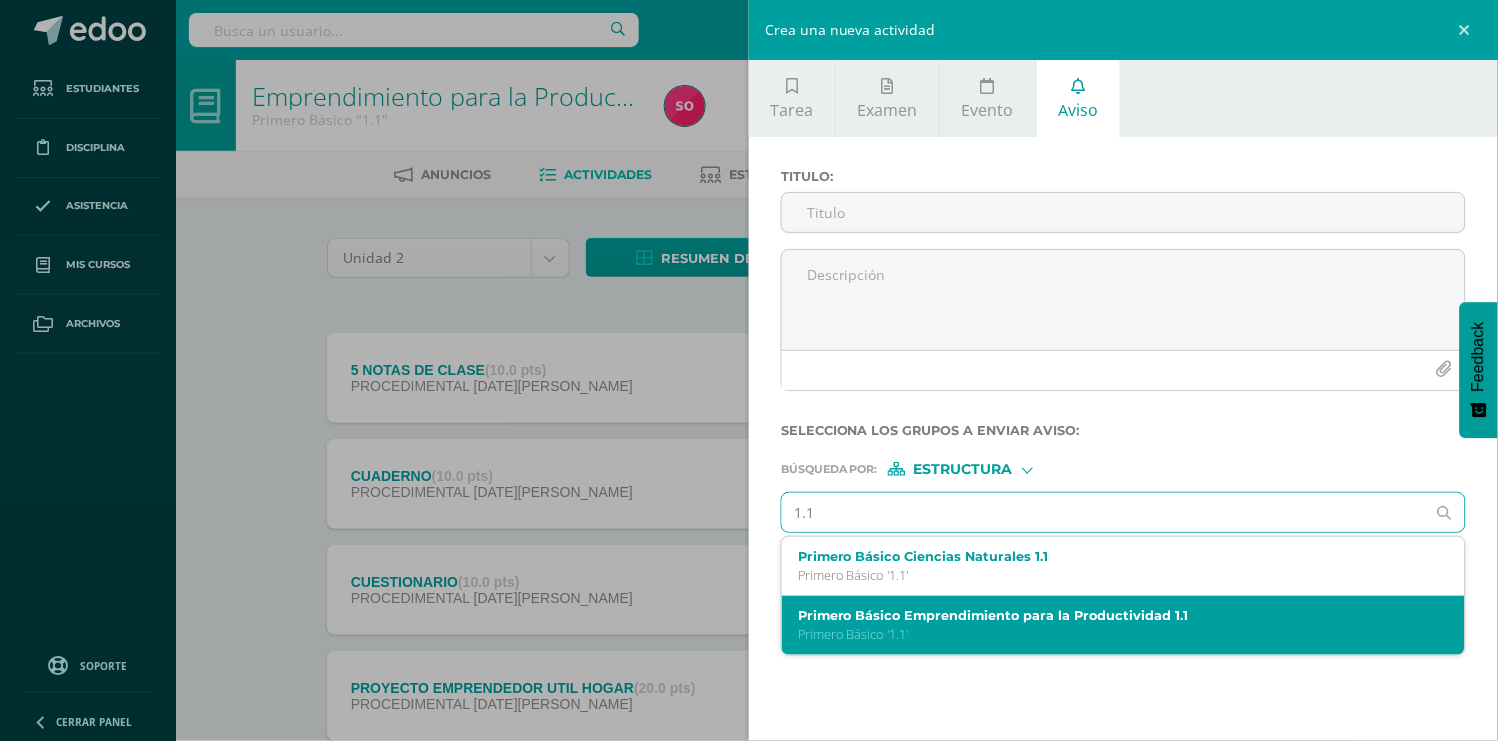 click on "Primero Básico Emprendimiento para la Productividad 1.1" at bounding box center (1109, 615) 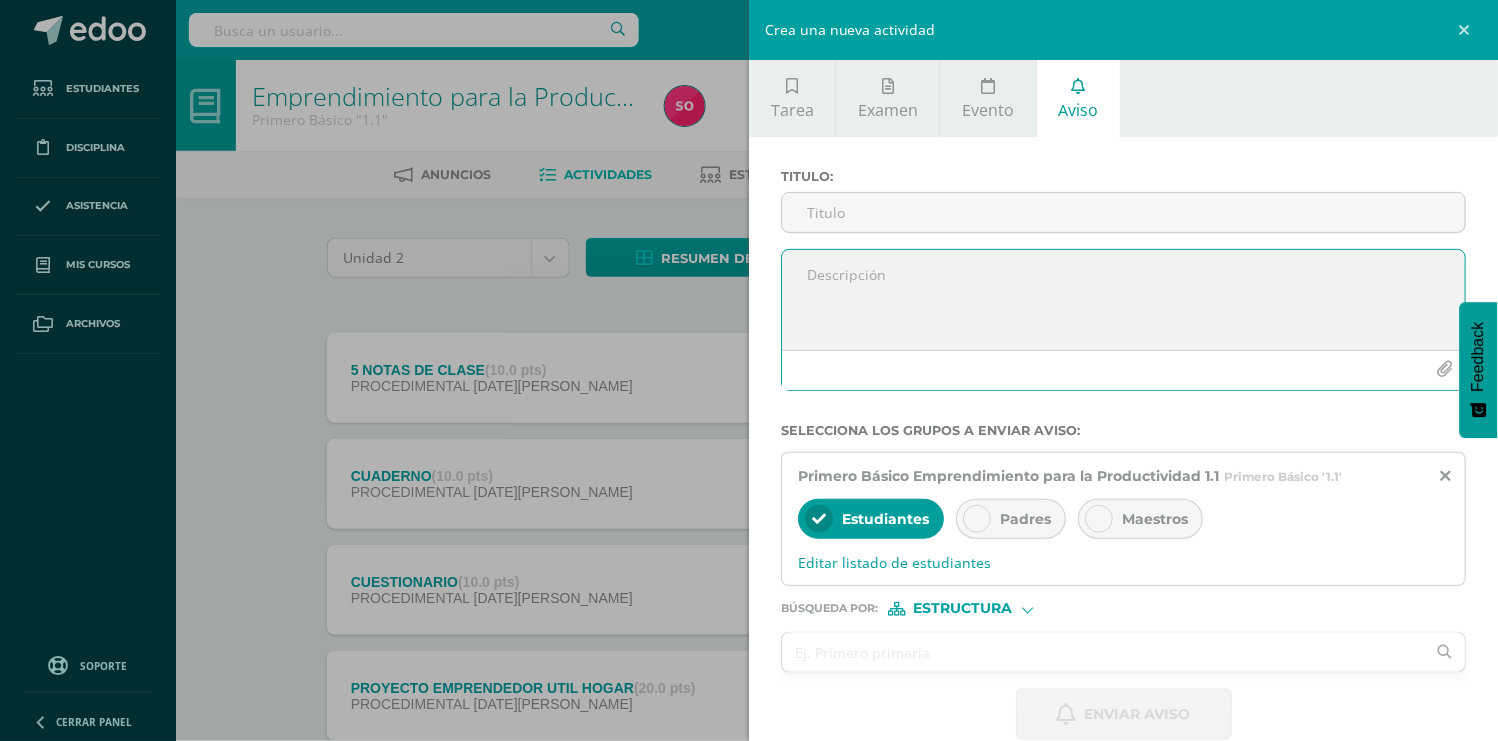 click at bounding box center (1444, 369) 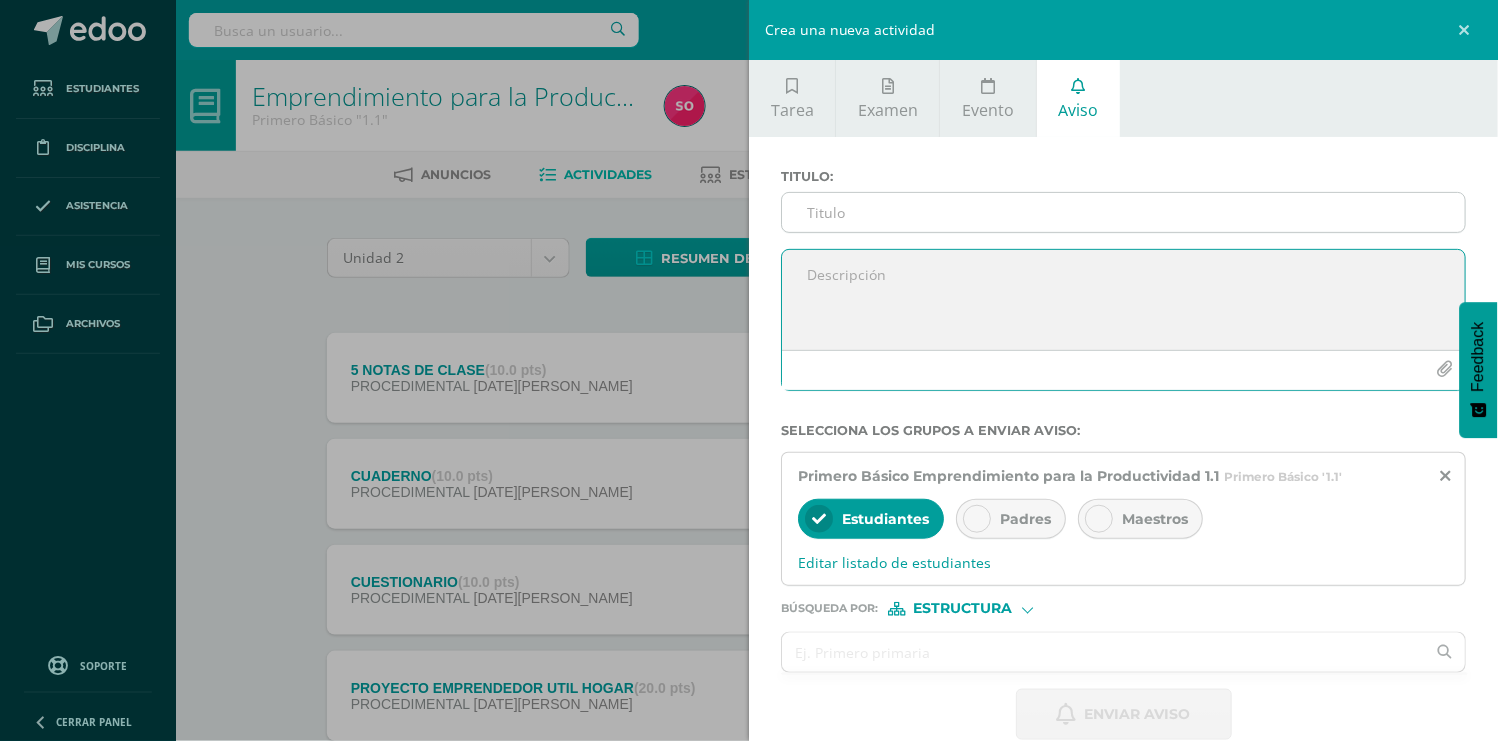 click on "Titulo :" at bounding box center (1123, 212) 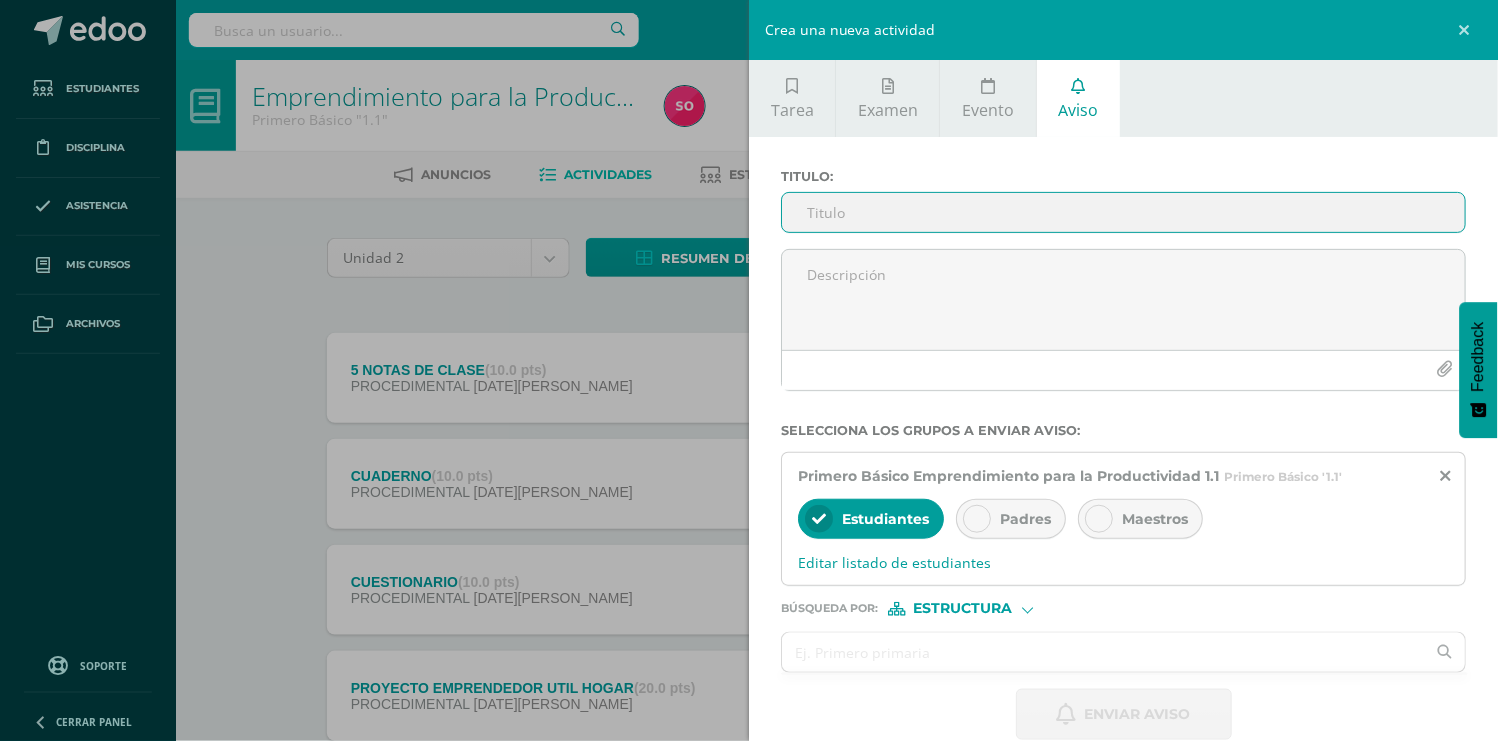 click on "Titulo :" at bounding box center [1123, 212] 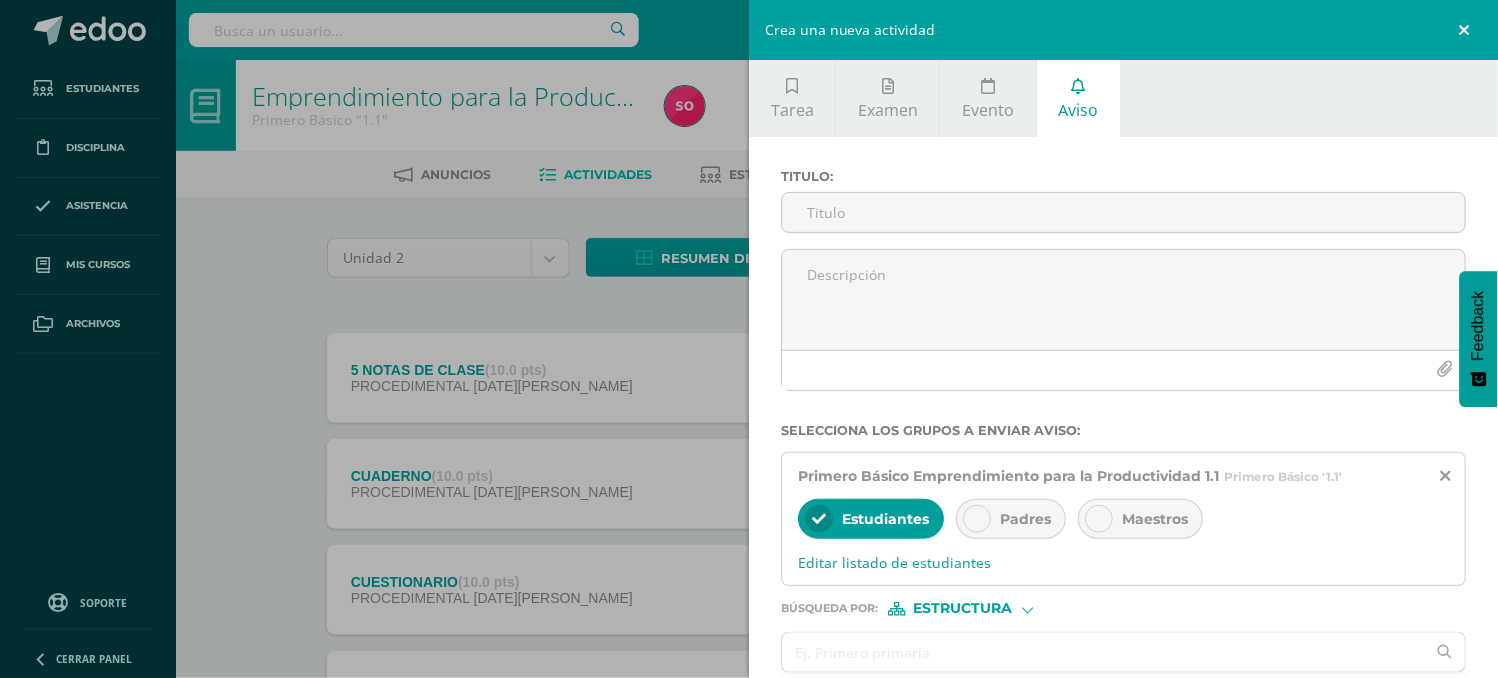 click at bounding box center [1468, 30] 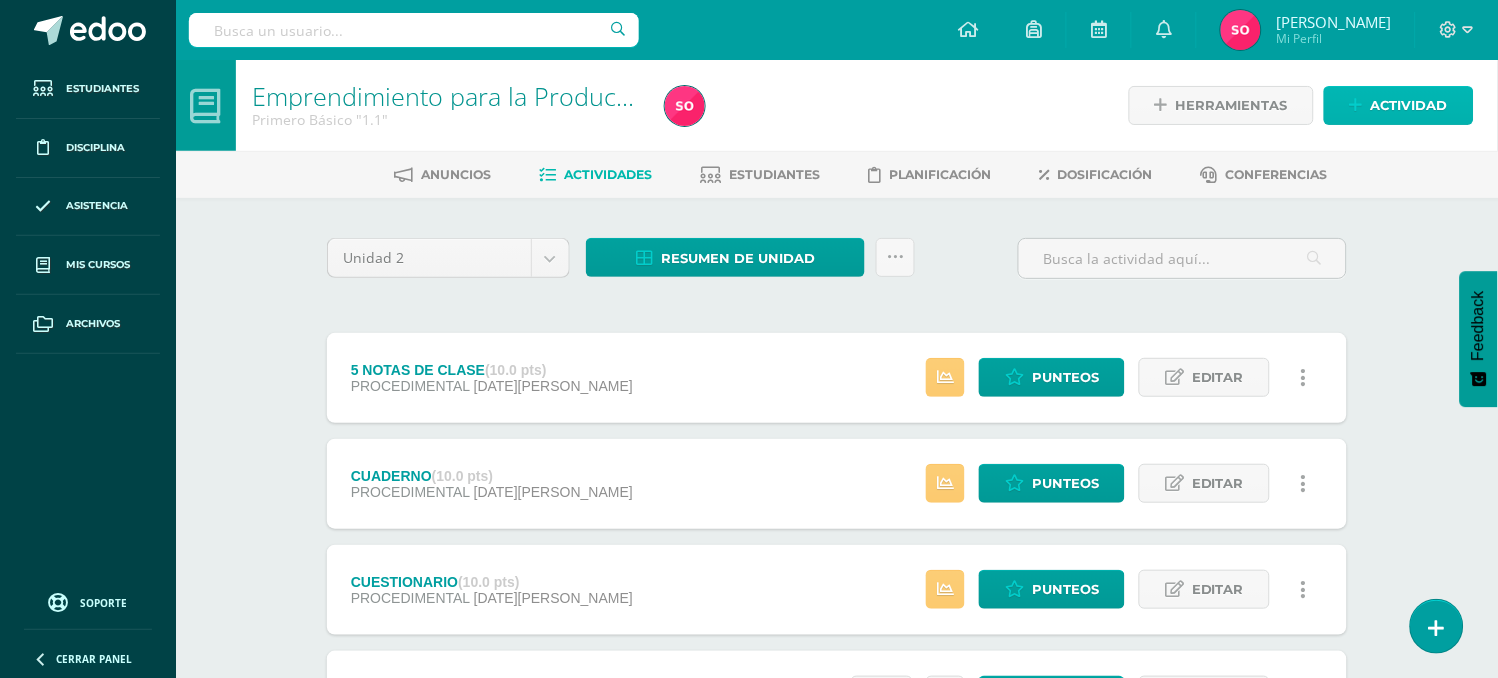 click on "Actividad" at bounding box center (1409, 105) 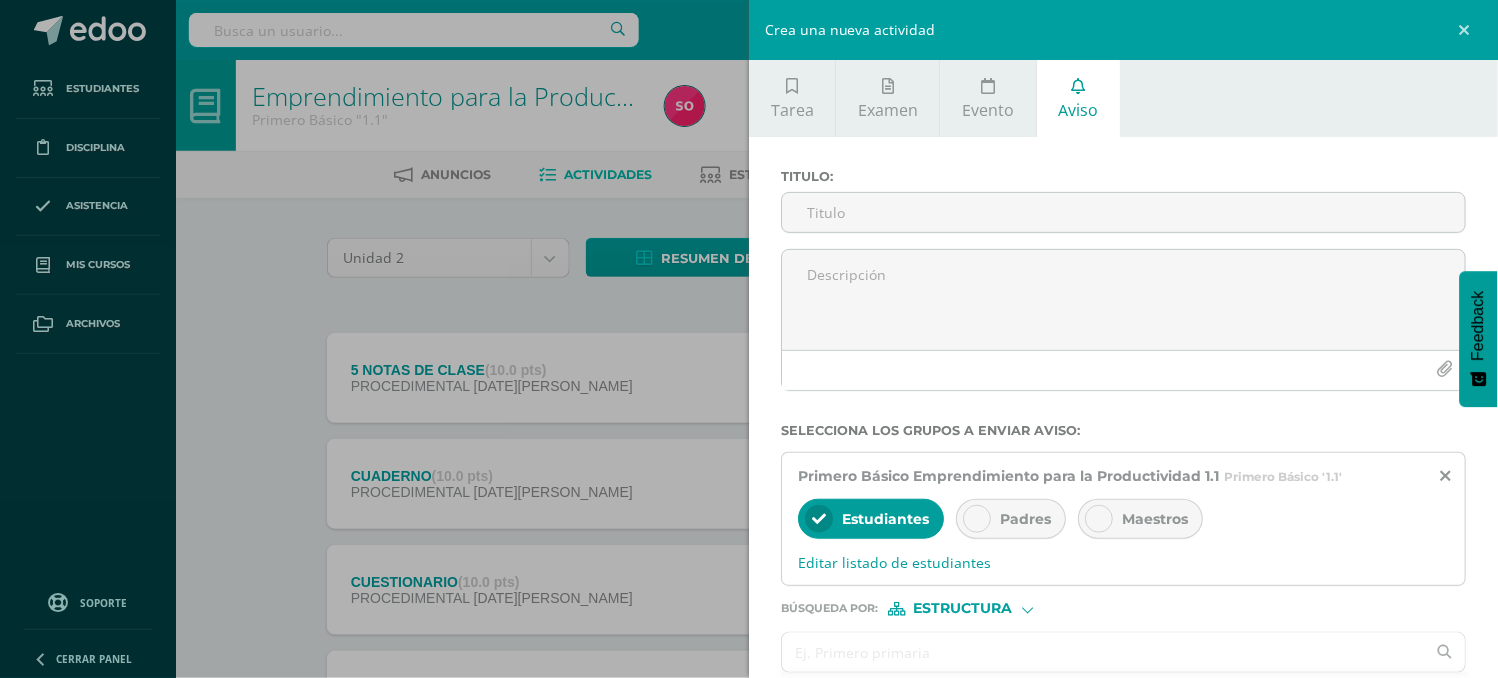 click at bounding box center [1103, 652] 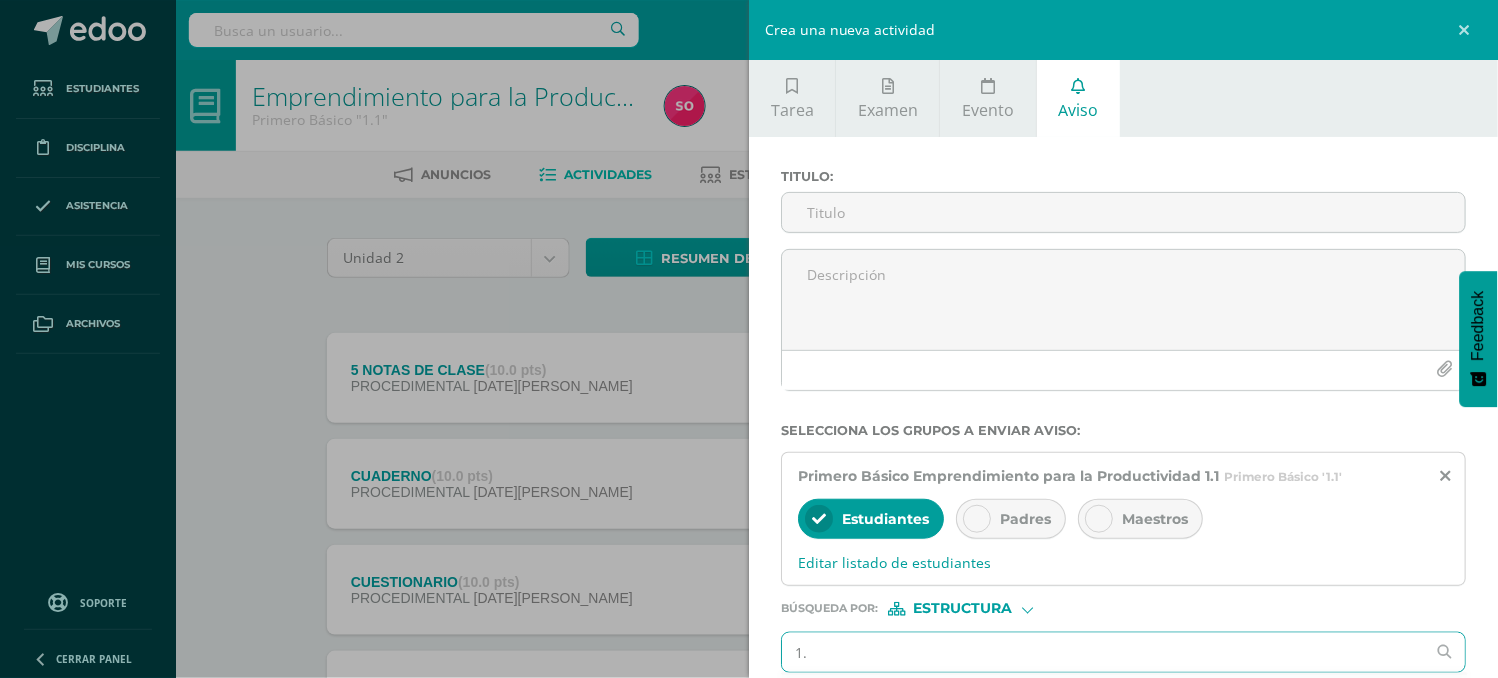 type on "1.1" 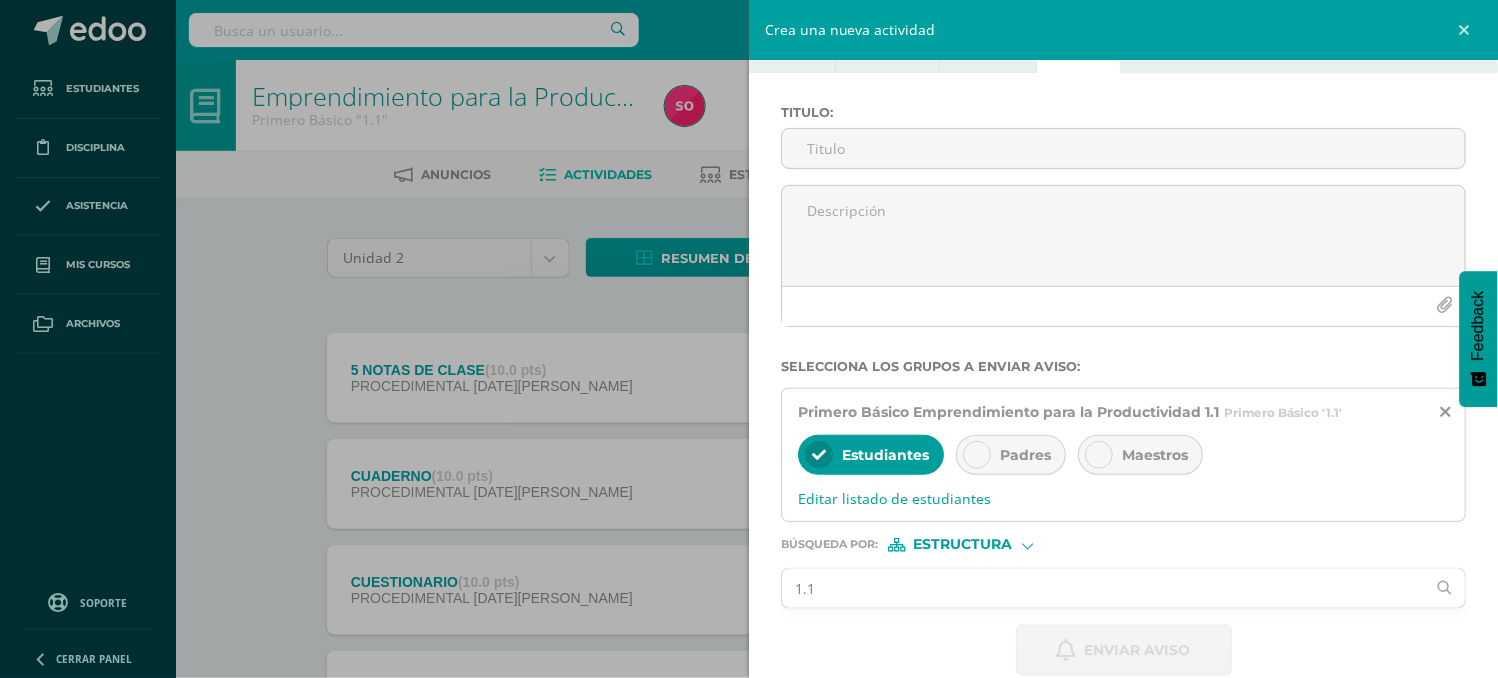 scroll, scrollTop: 93, scrollLeft: 0, axis: vertical 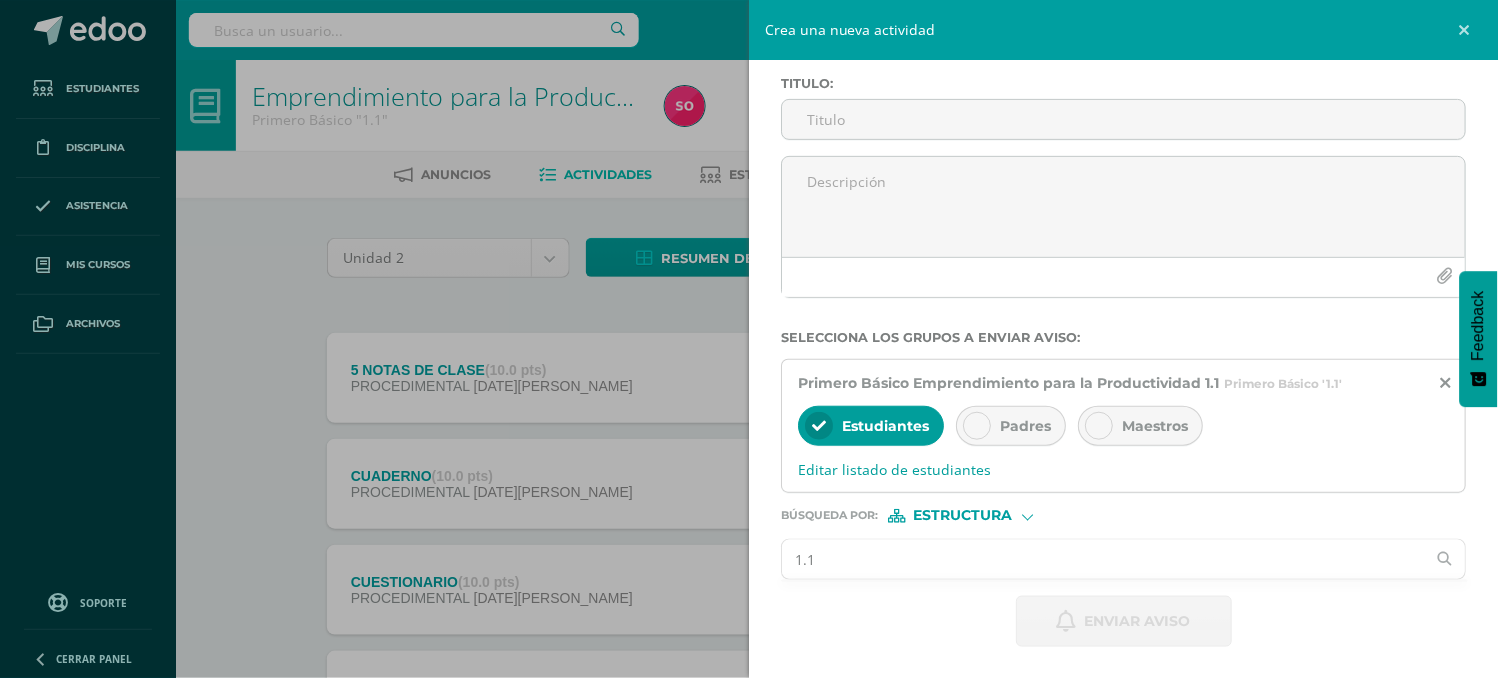 click on "1.1" at bounding box center [1103, 559] 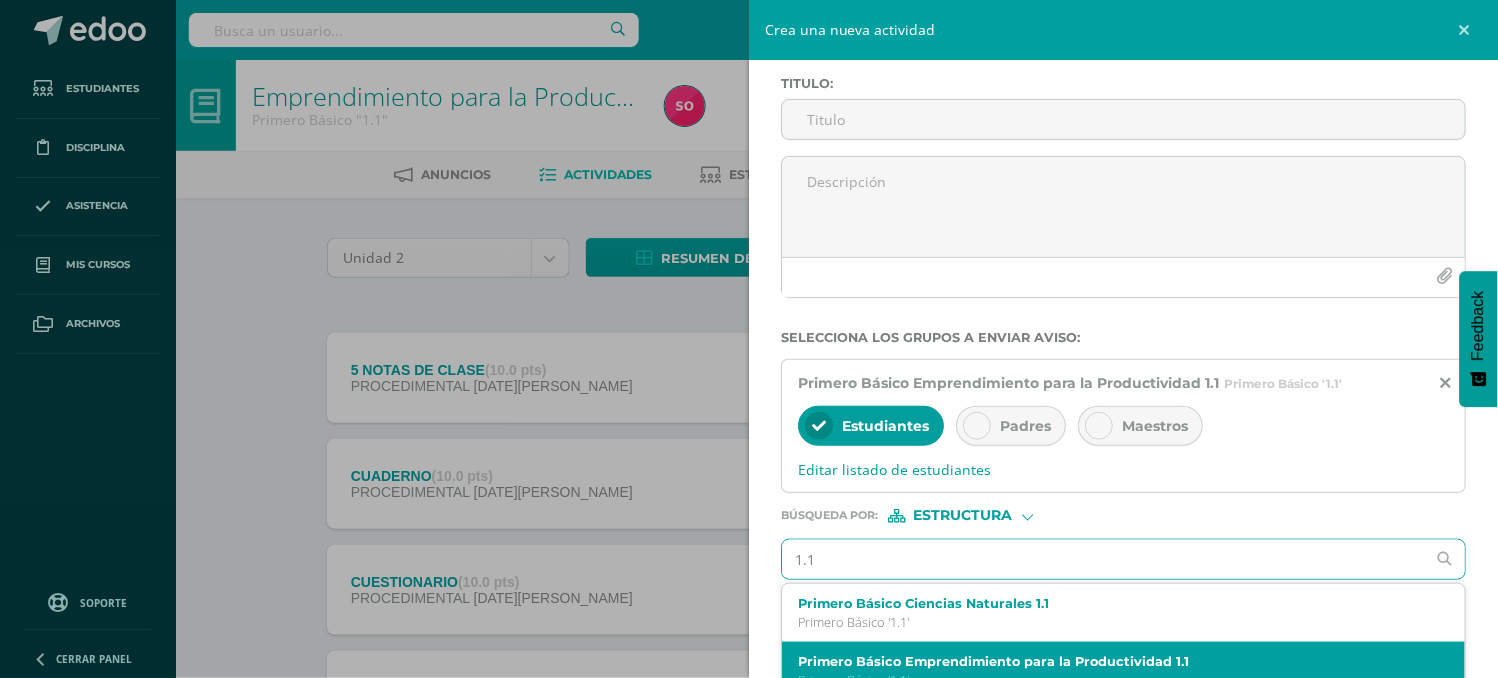 click on "Primero Básico Emprendimiento para la Productividad 1.1 Primero Básico '1.1'" at bounding box center (1123, 671) 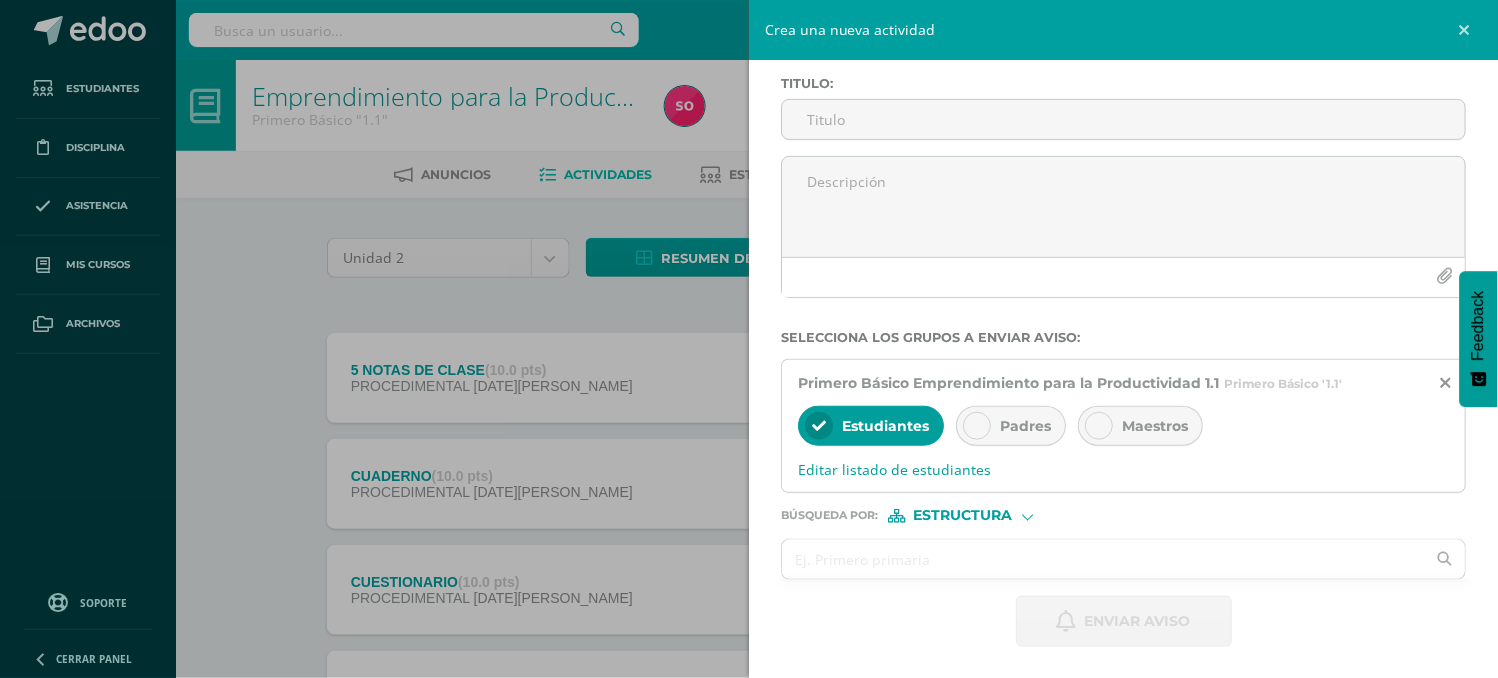 scroll, scrollTop: 93, scrollLeft: 0, axis: vertical 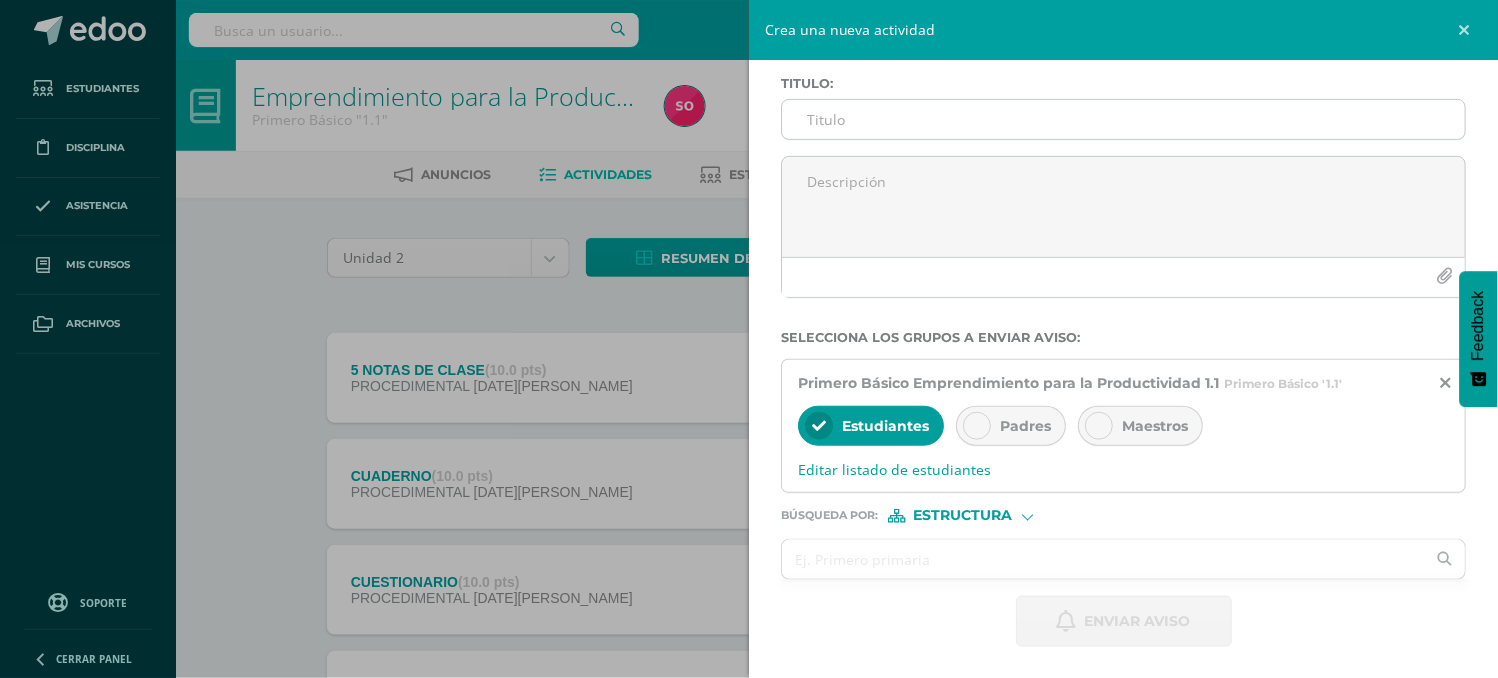click on "Titulo :" at bounding box center (1123, 119) 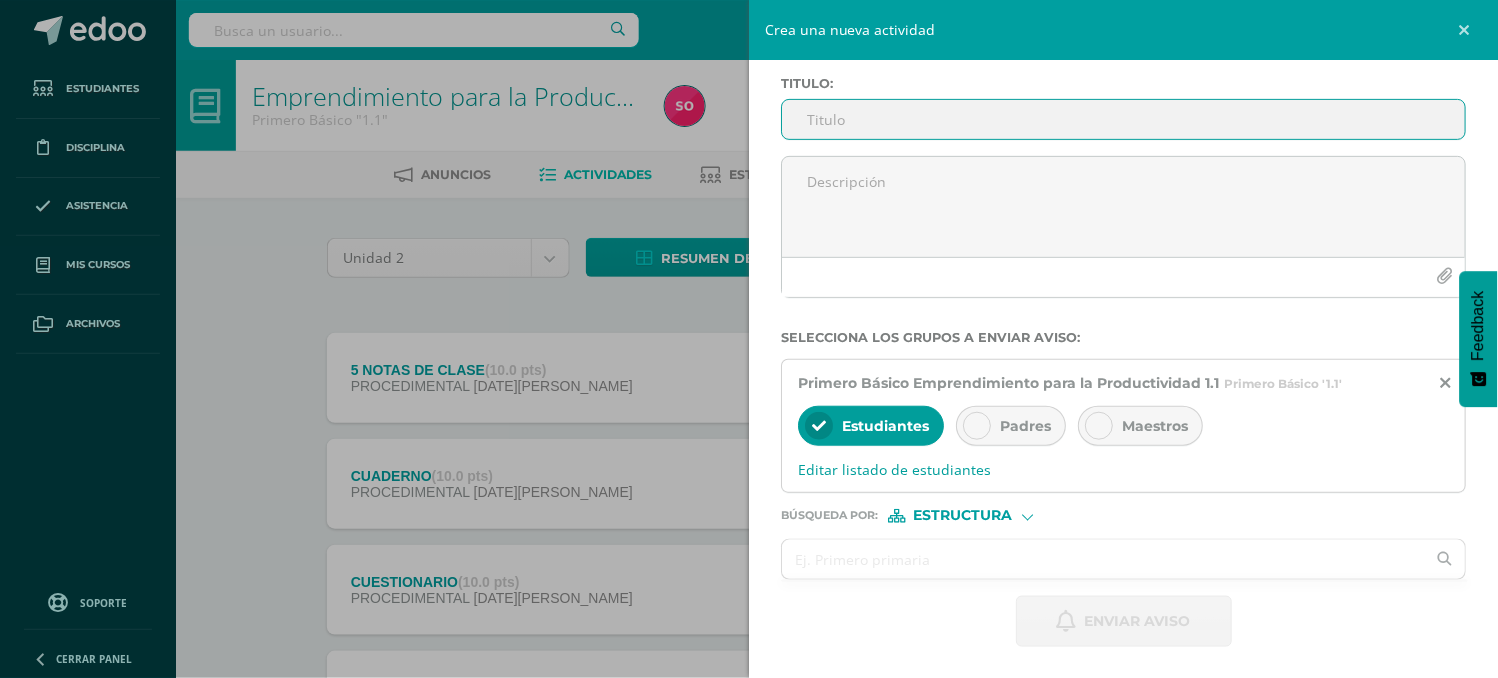 click on "Titulo :" at bounding box center (1123, 119) 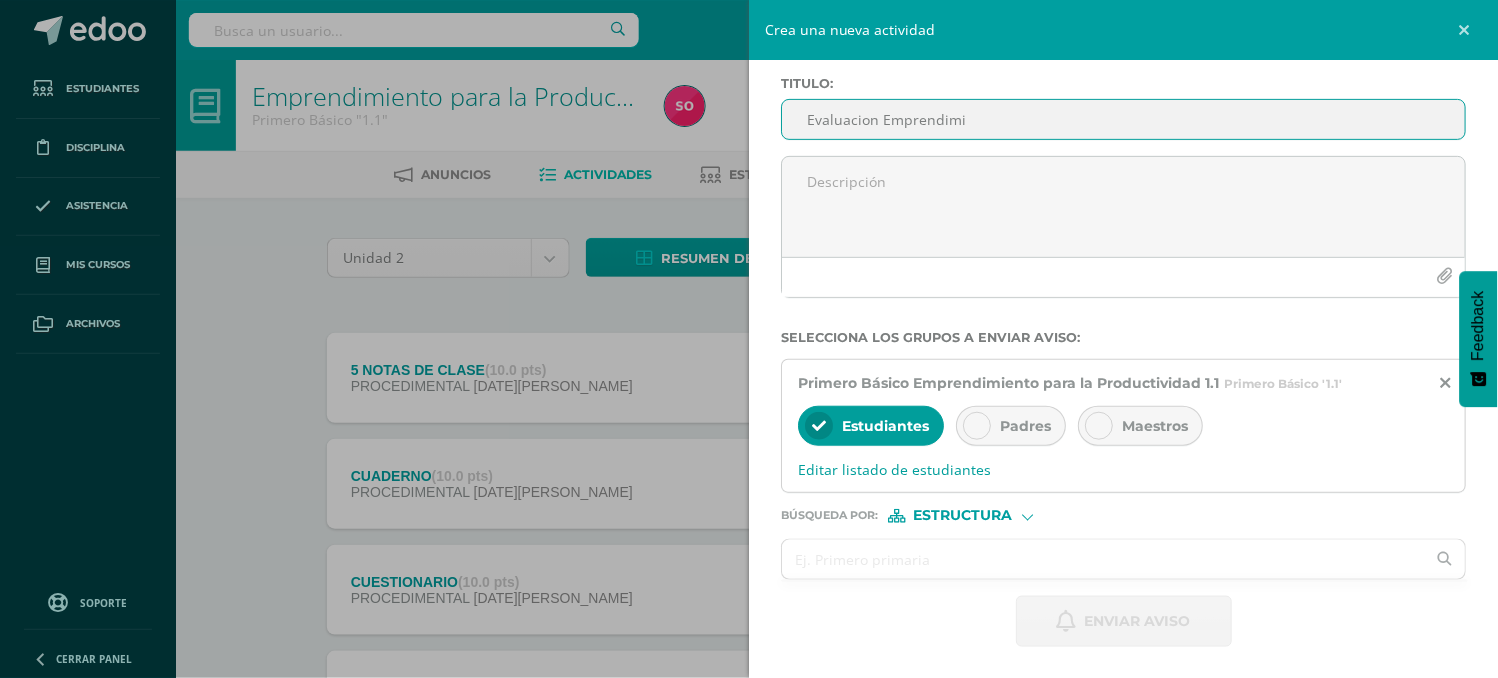 click on "Evaluacion Emprendimi" at bounding box center (1123, 119) 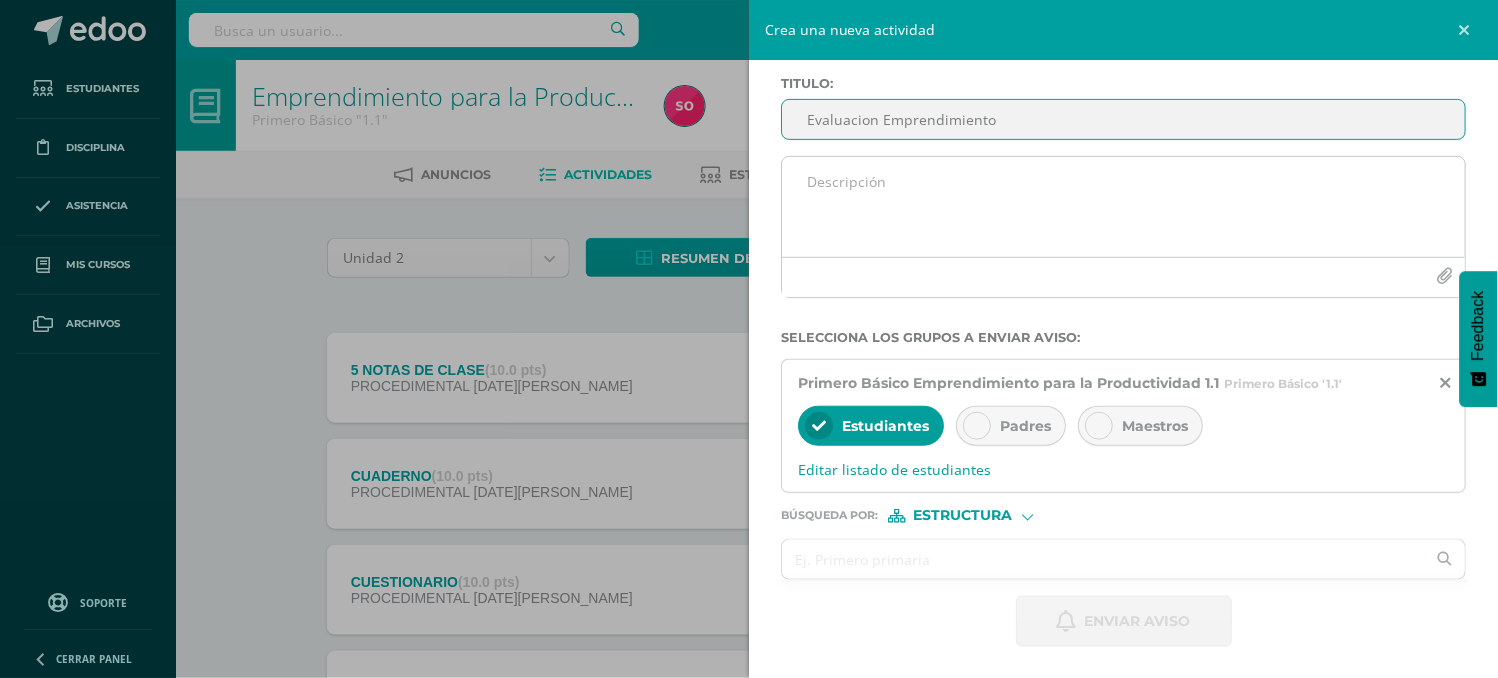 type on "Evaluacion Emprendimiento" 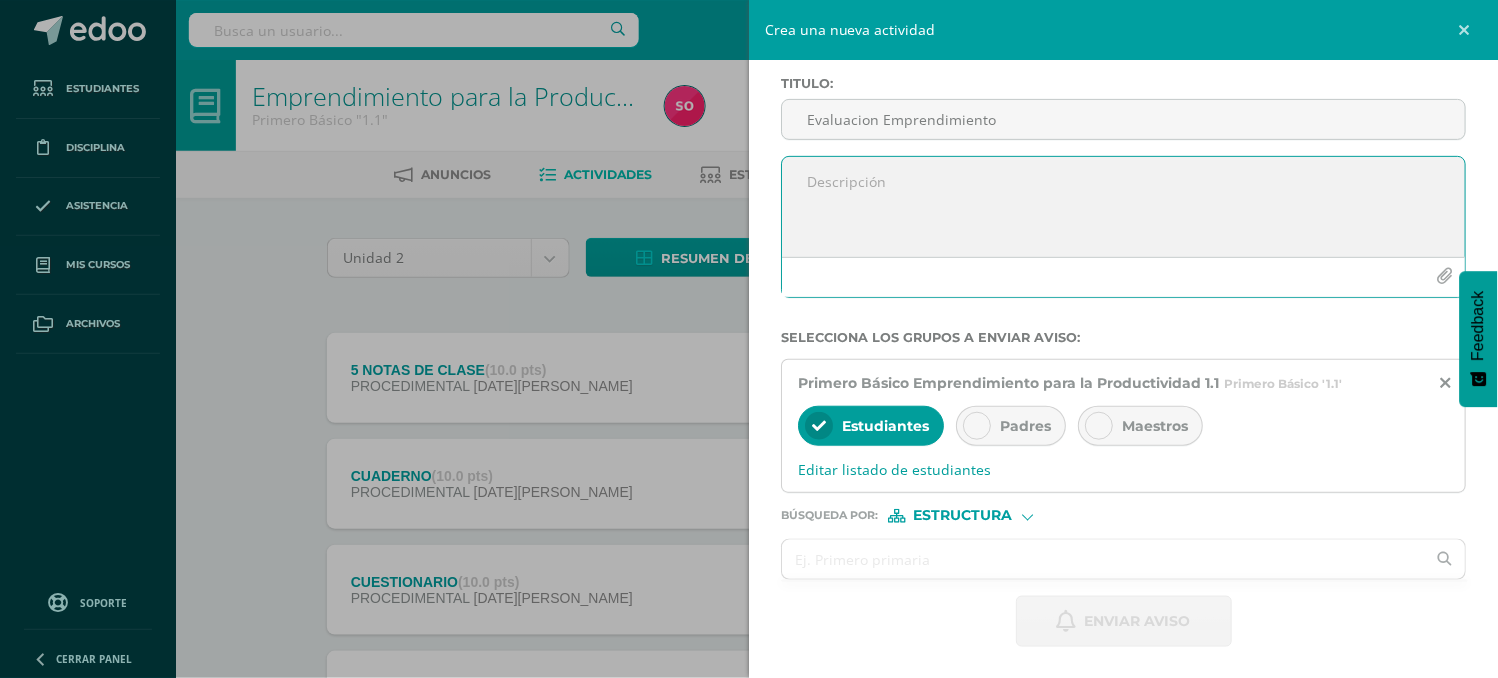 click at bounding box center [1123, 207] 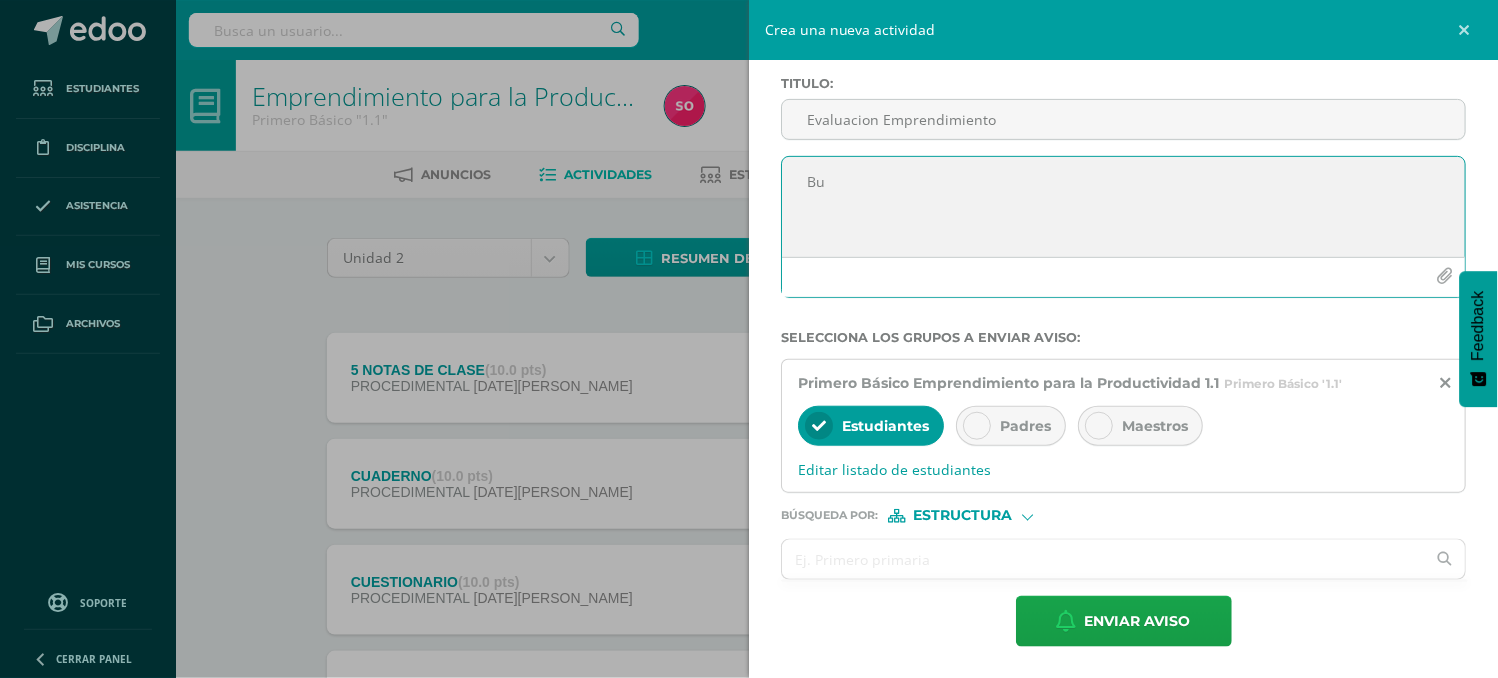 paste on "e" 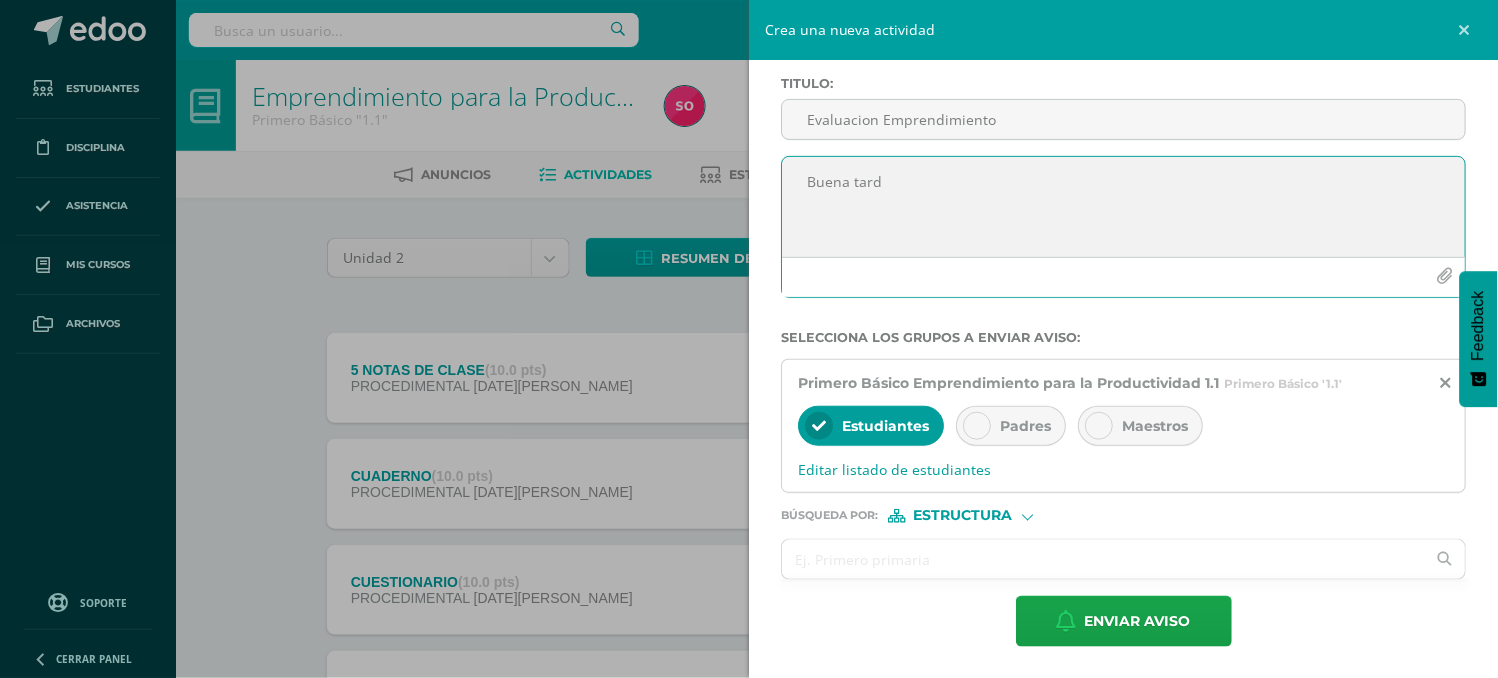 paste on "e" 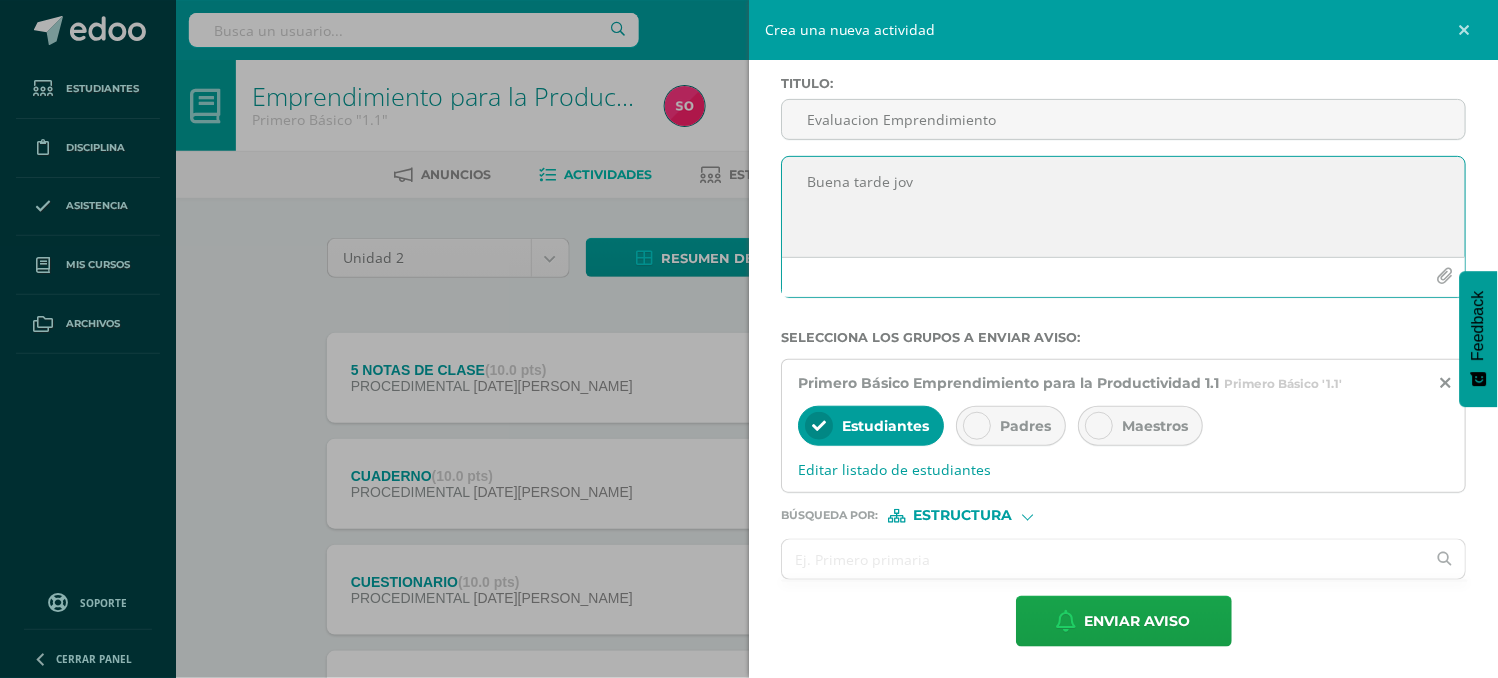paste on "e" 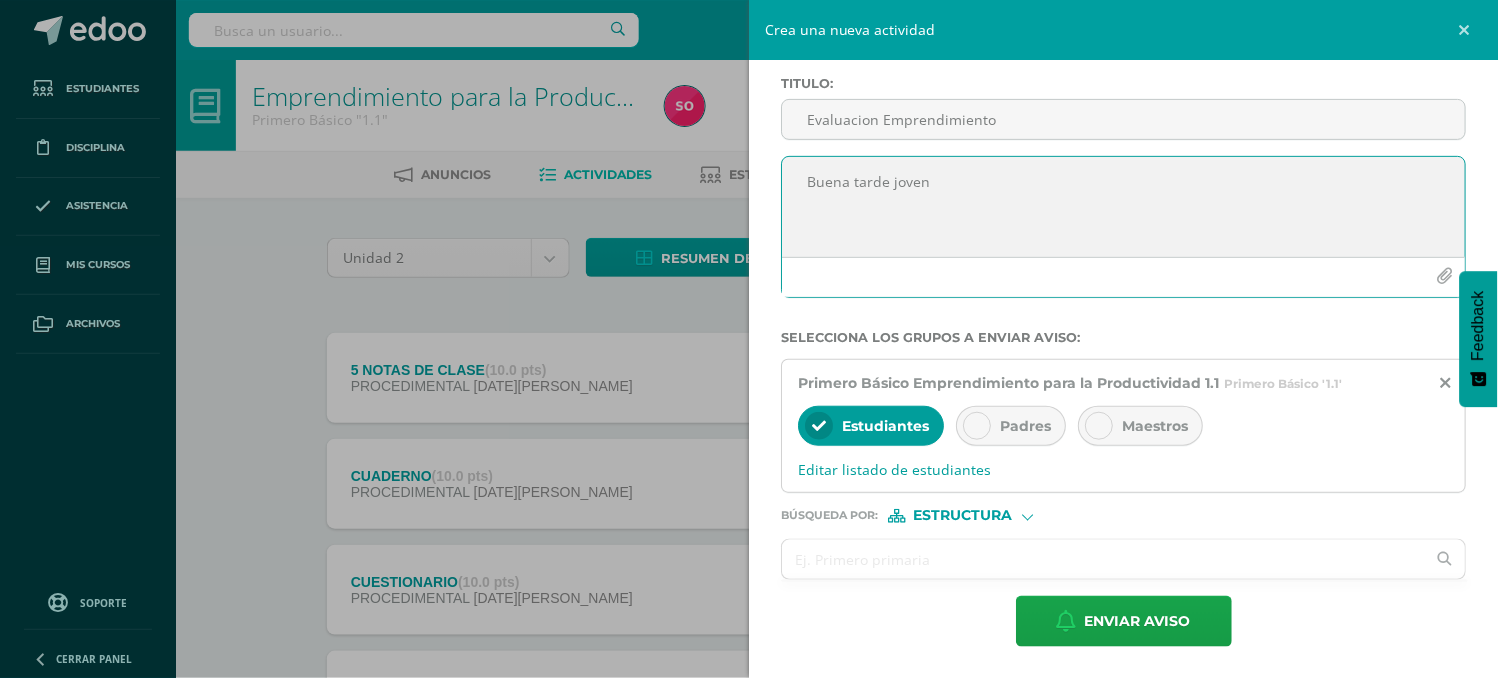 paste on "e" 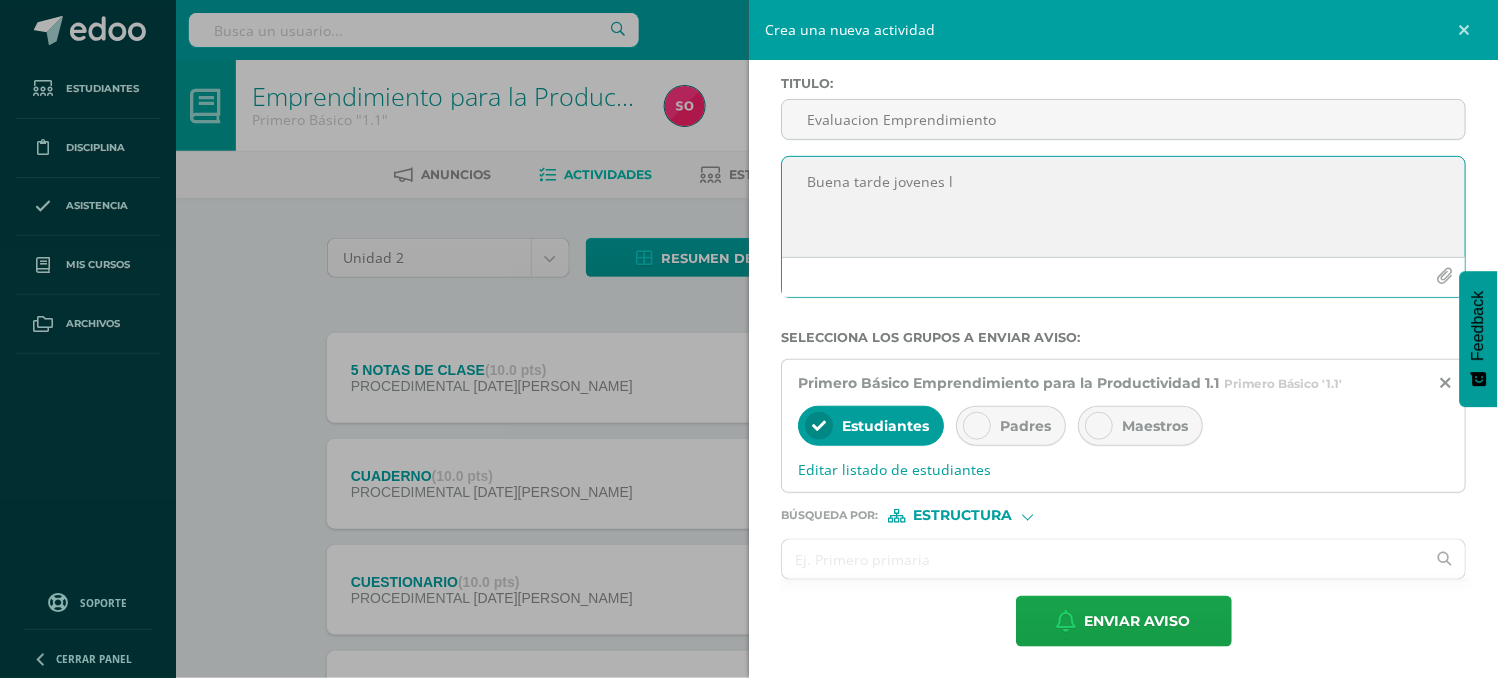 paste on "e" 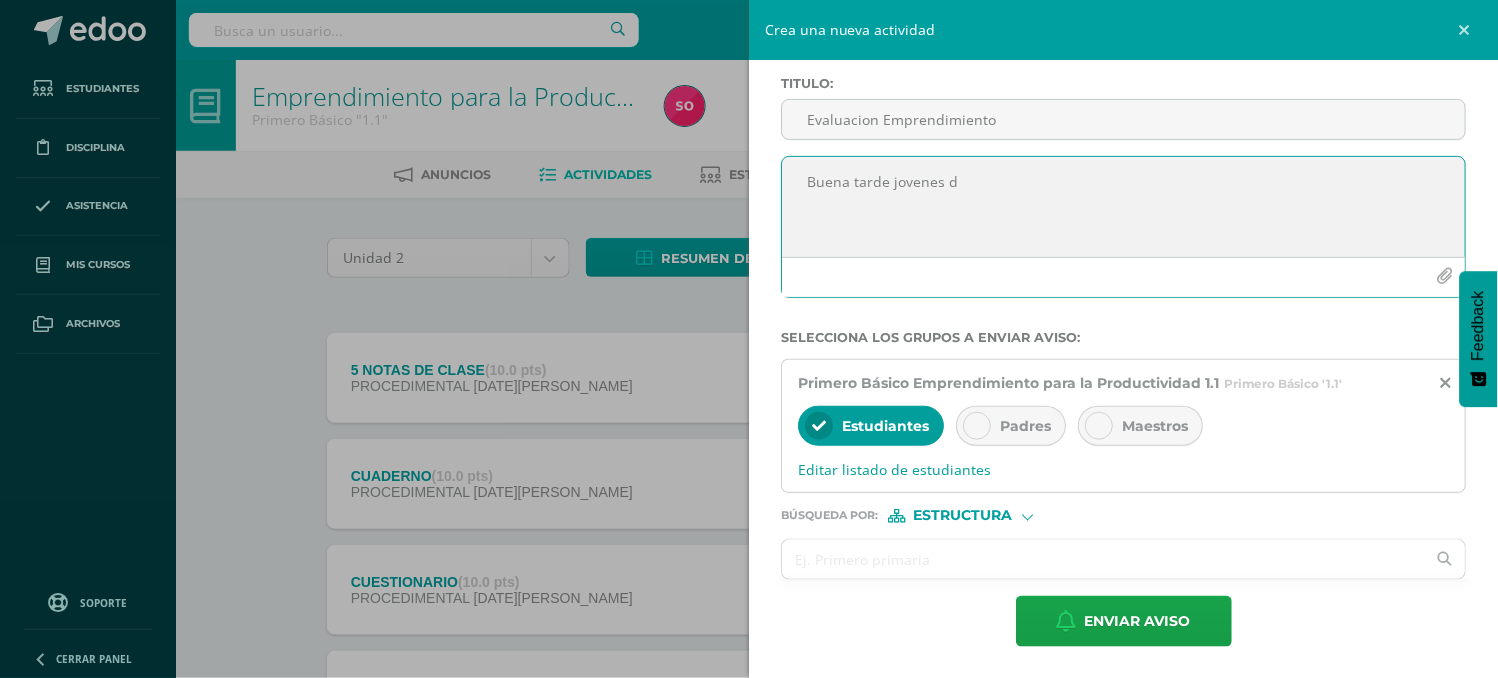 paste on "e" 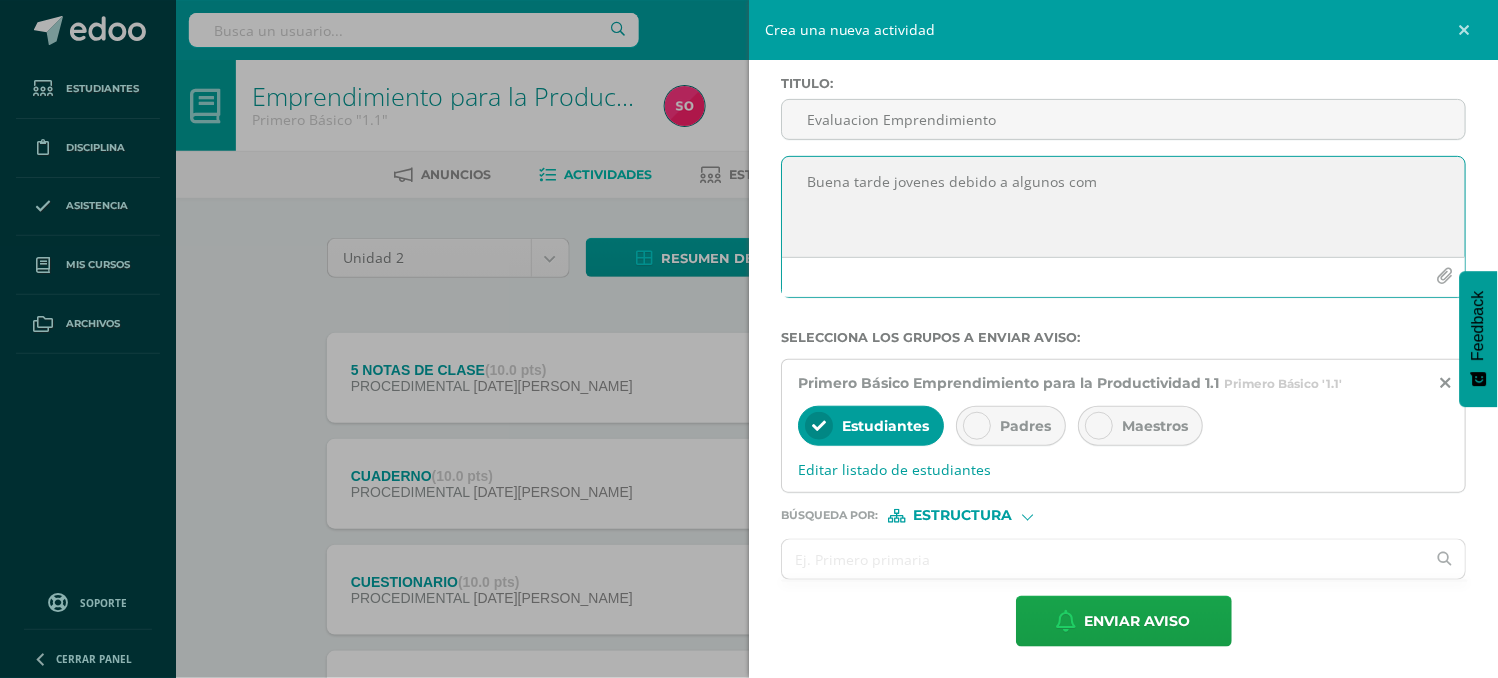 paste on "e" 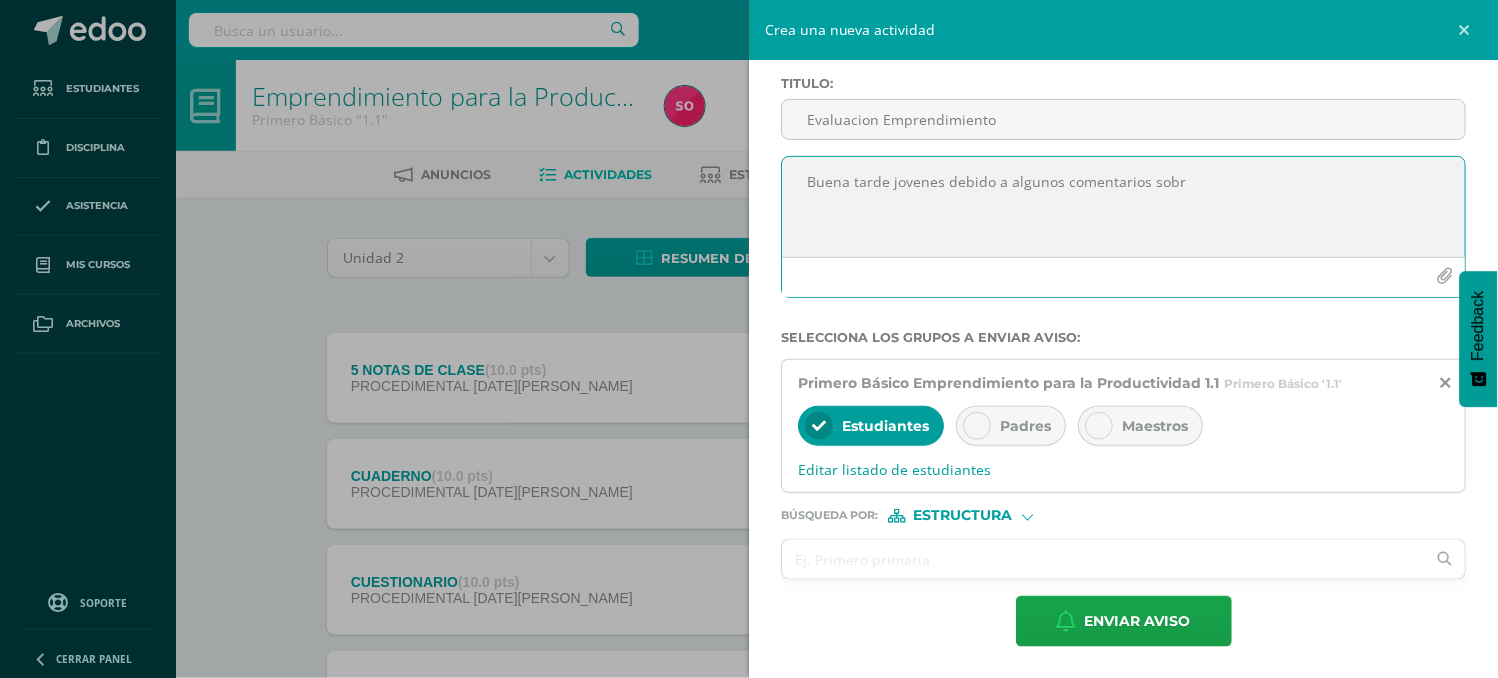paste on "e" 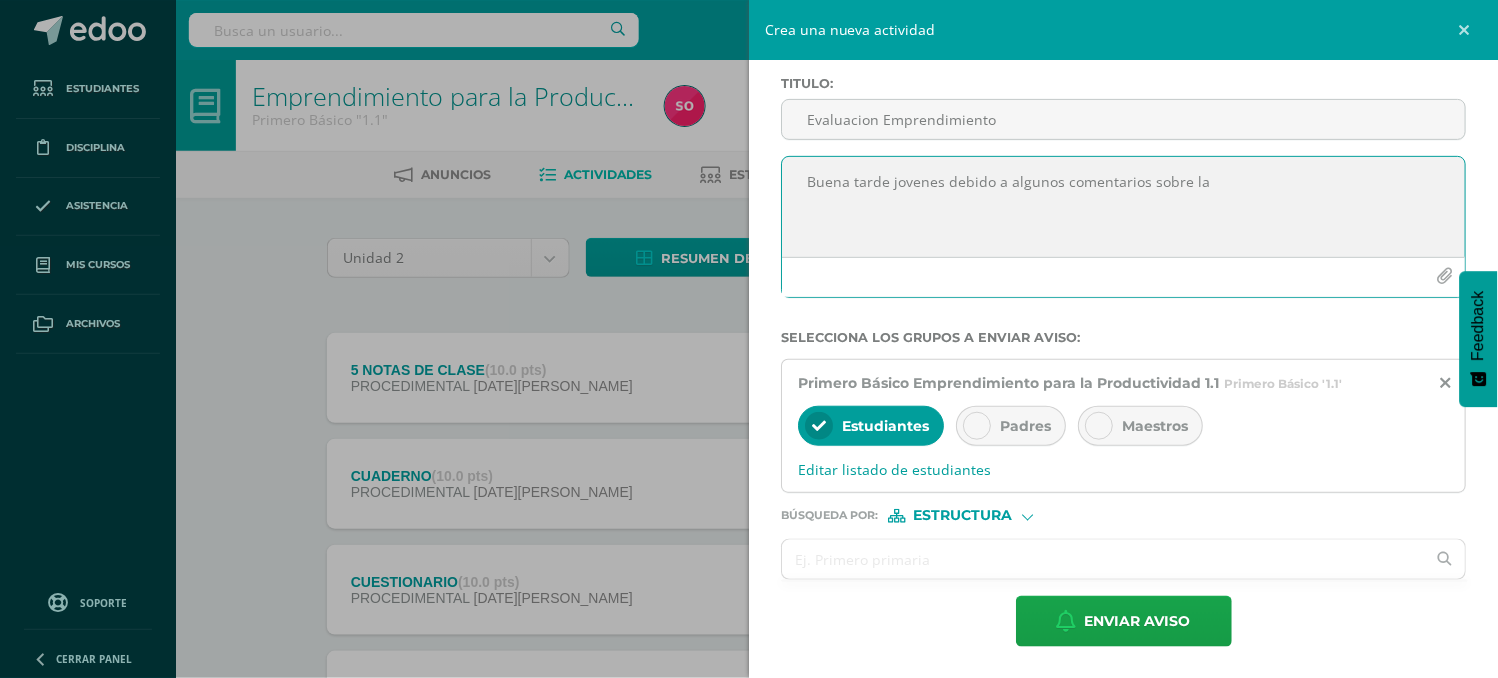 paste on "e" 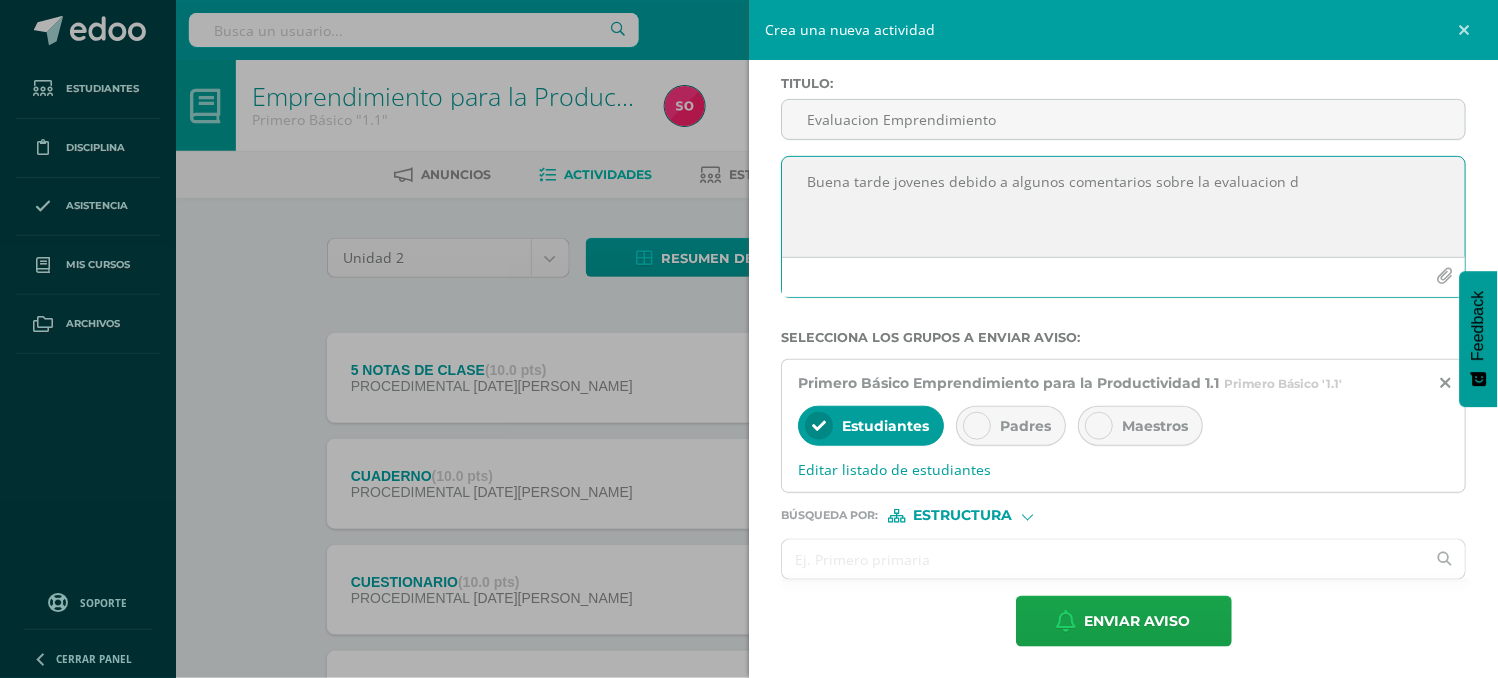 paste on "e" 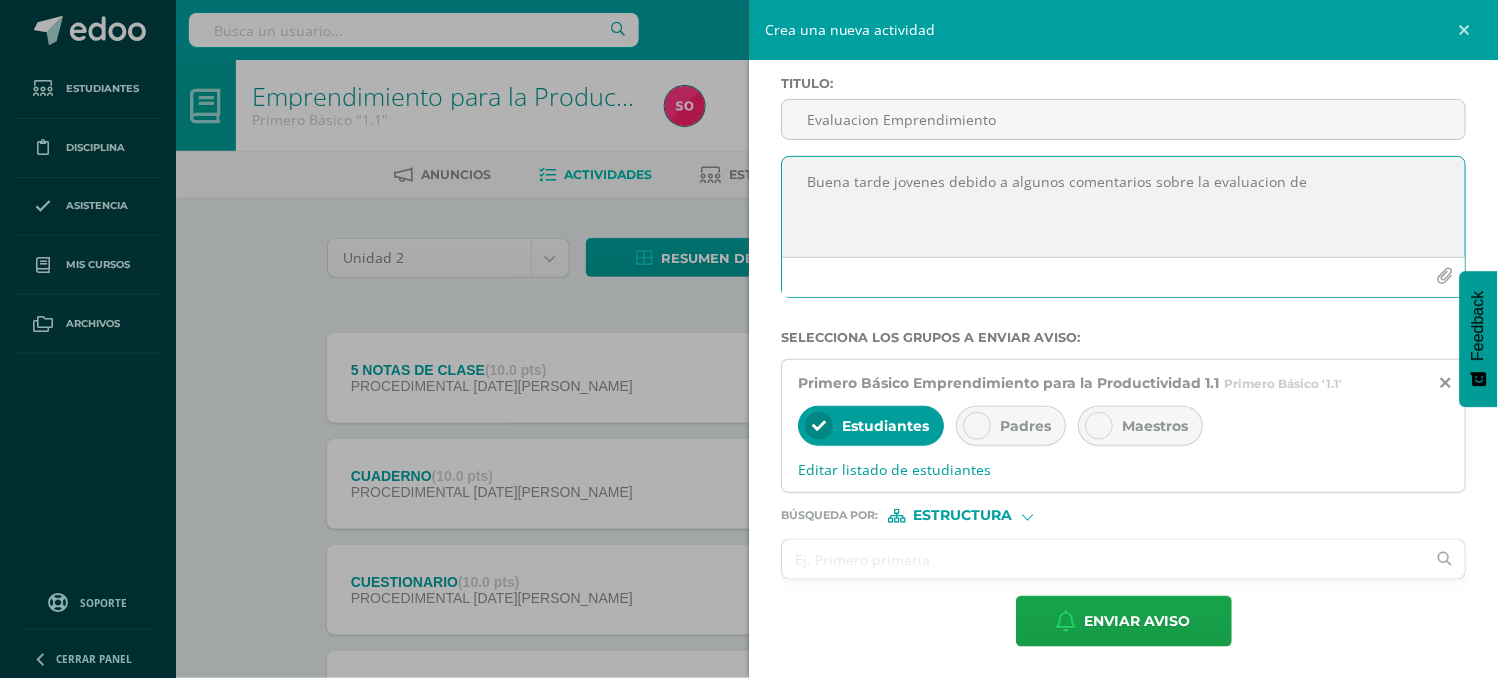 paste on "e" 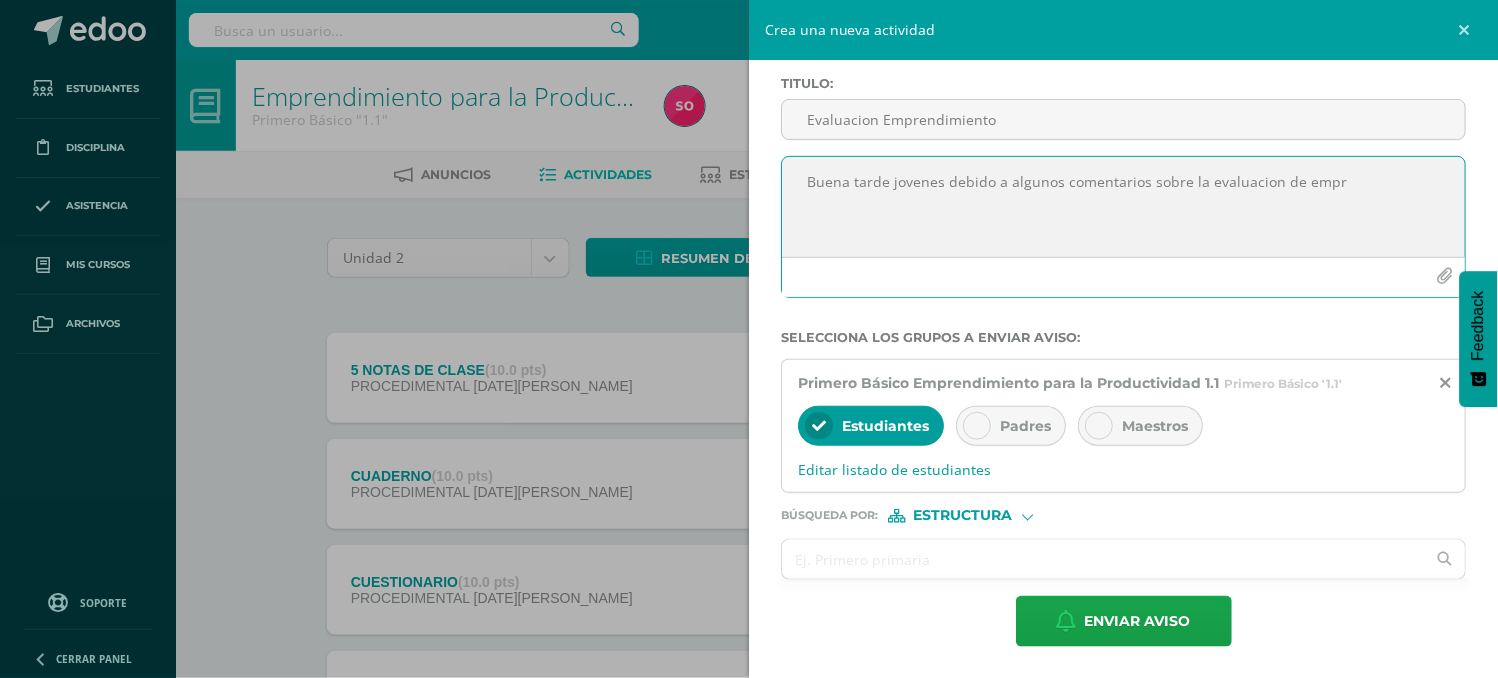 paste on "e" 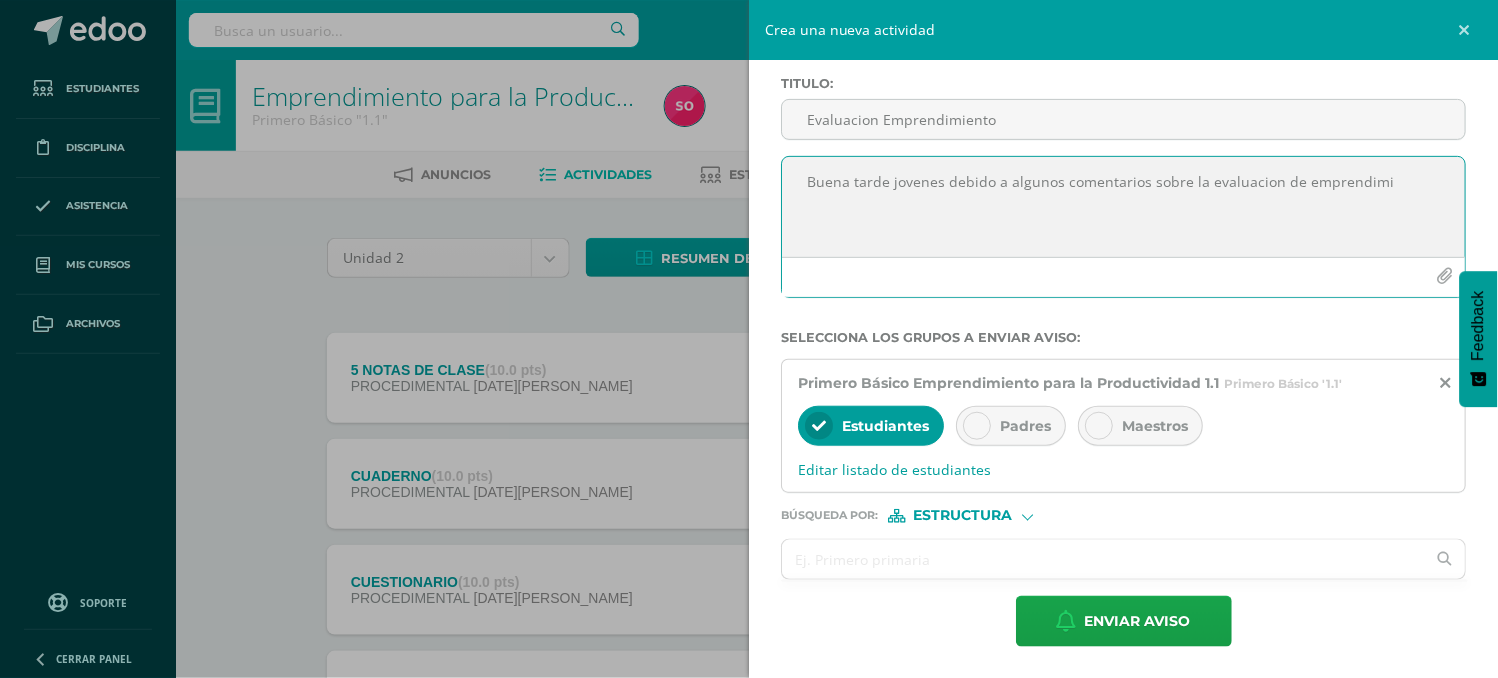 paste on "e" 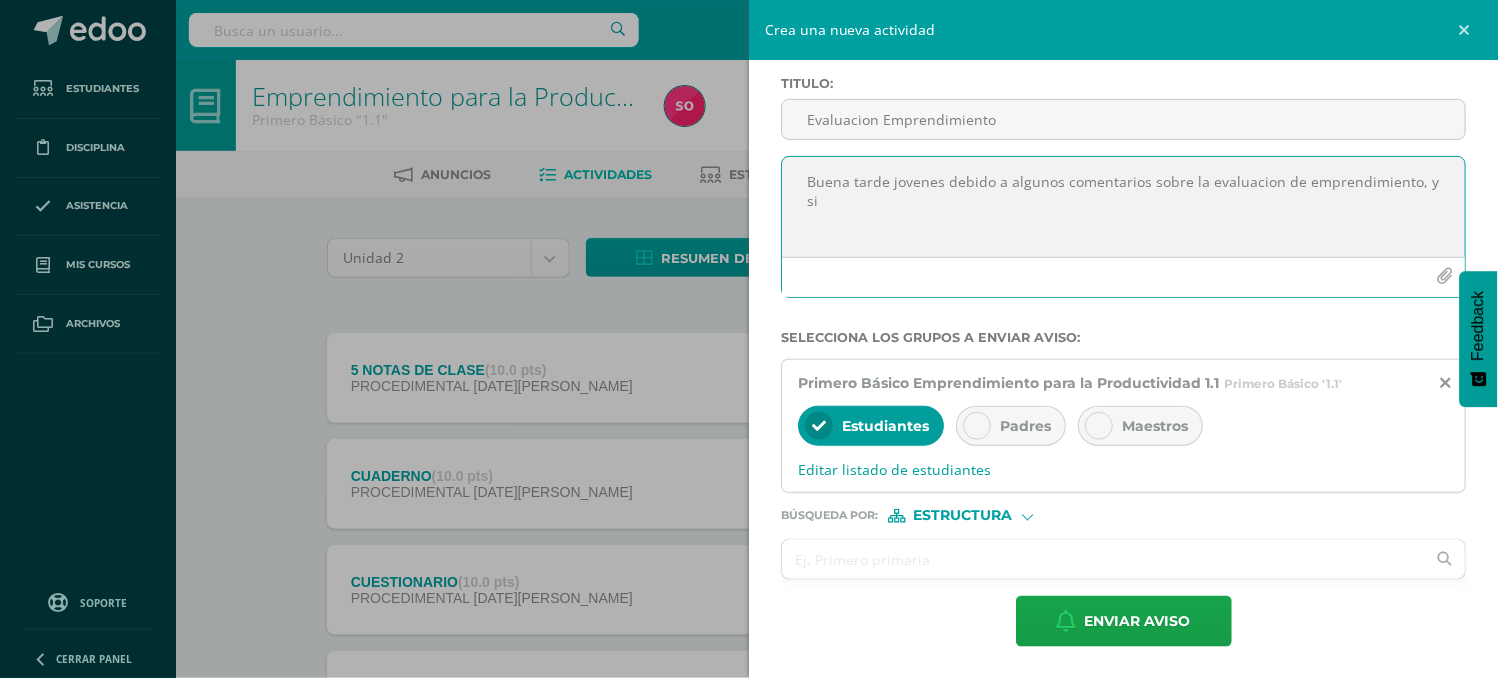 paste on "e" 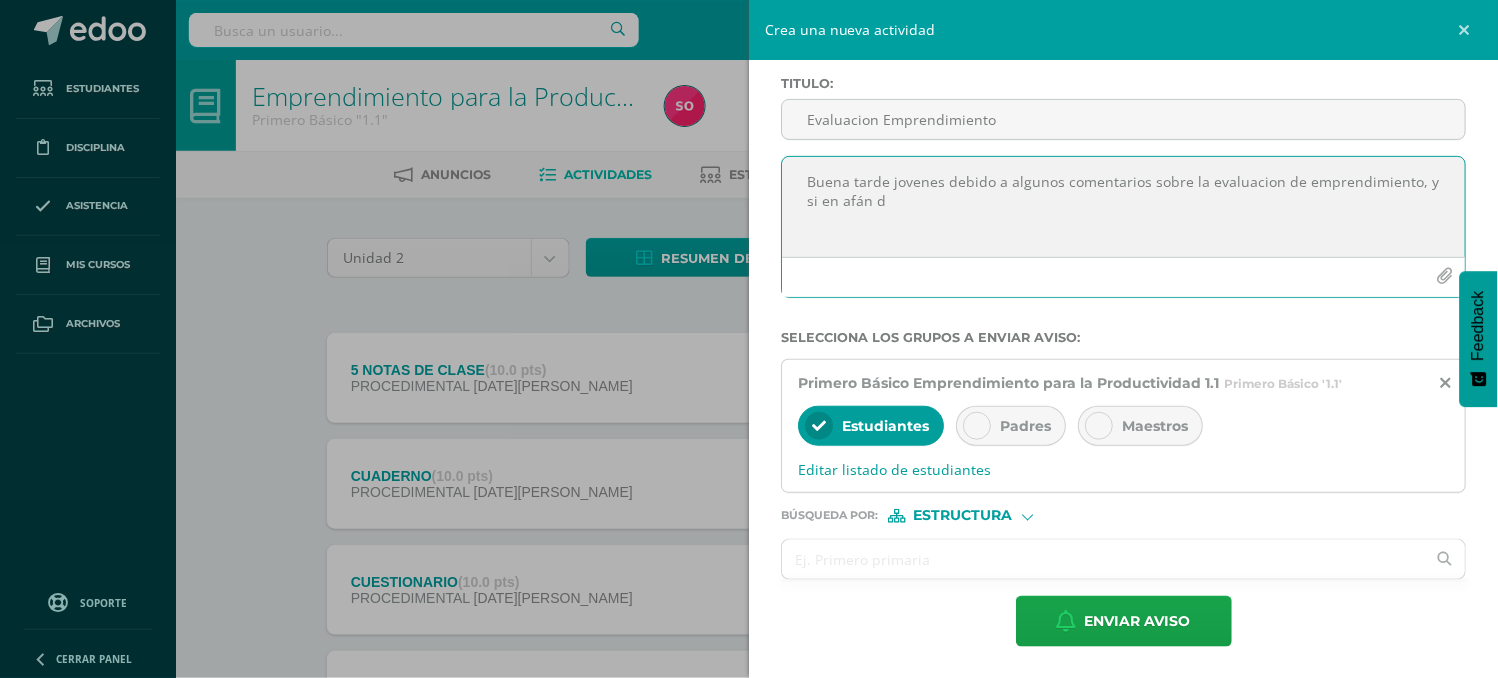 paste on "e" 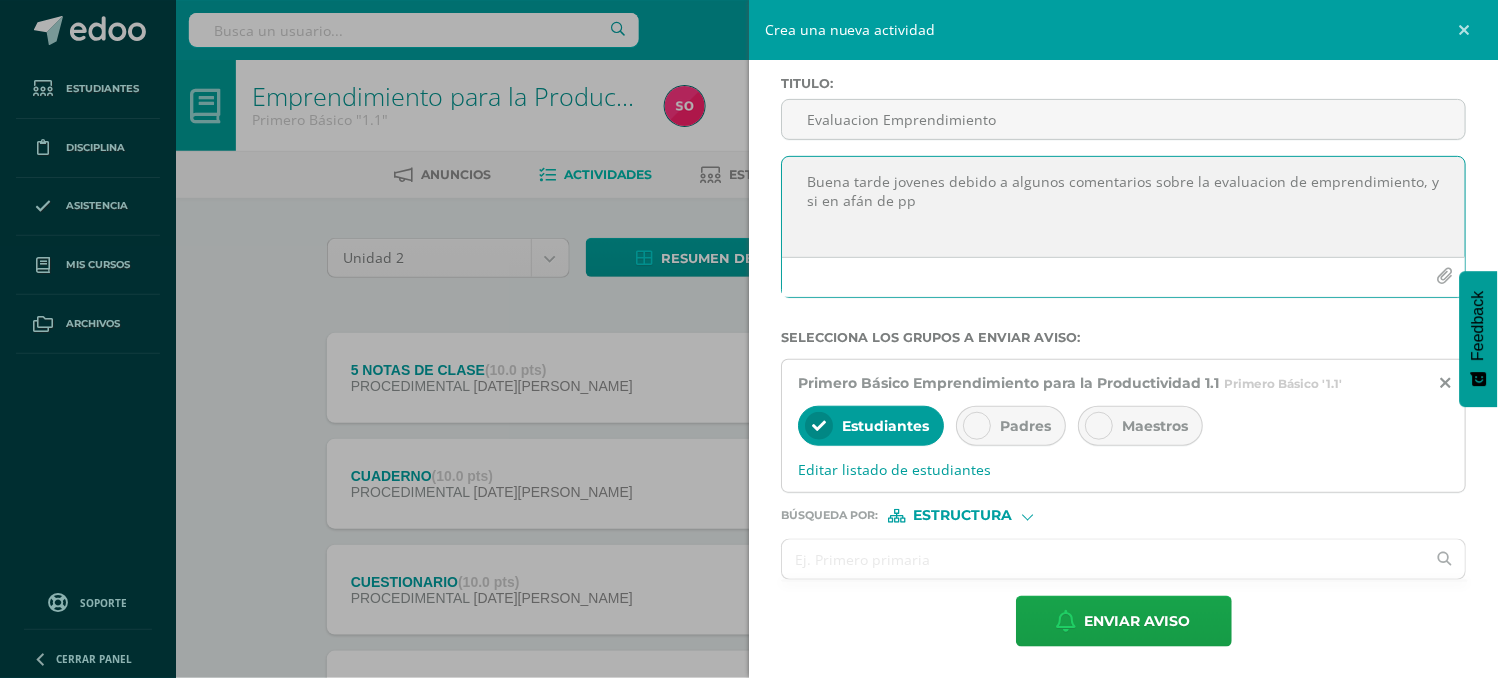 paste on "e" 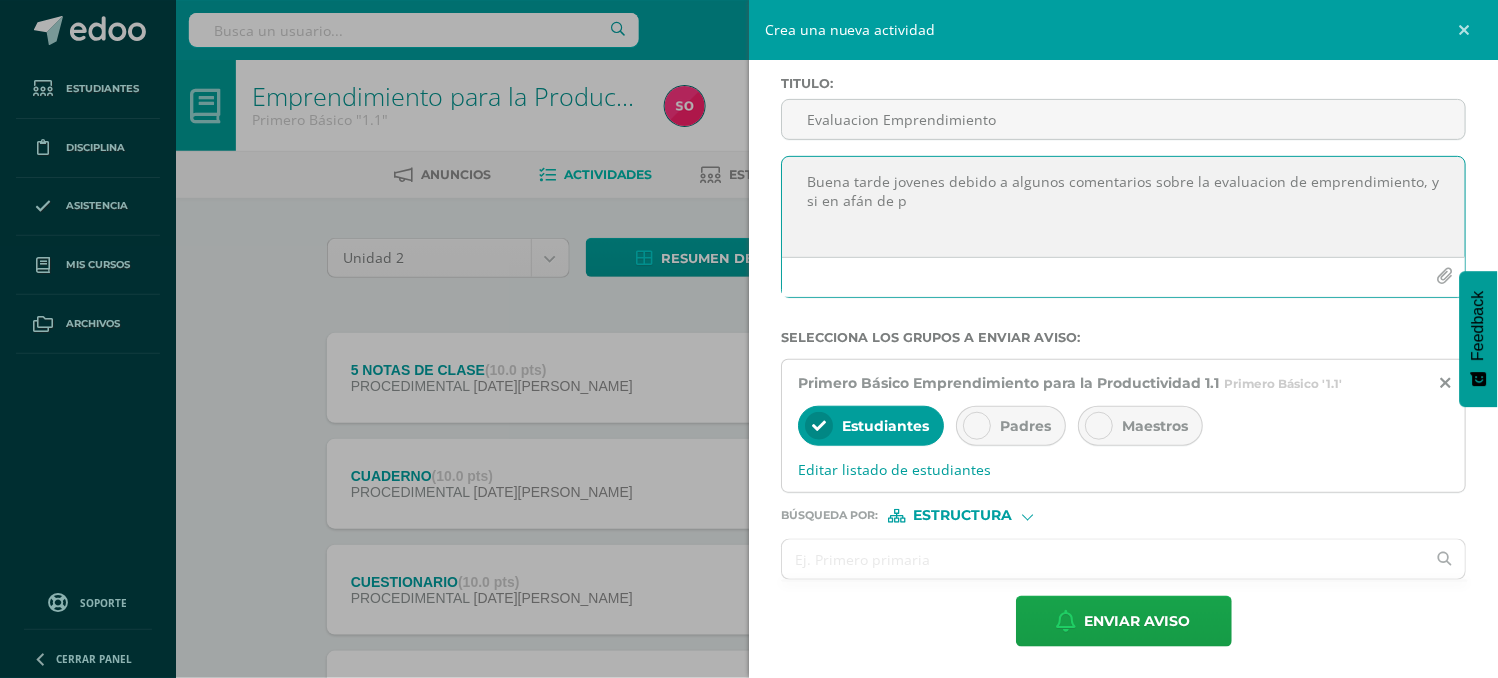 paste on "e" 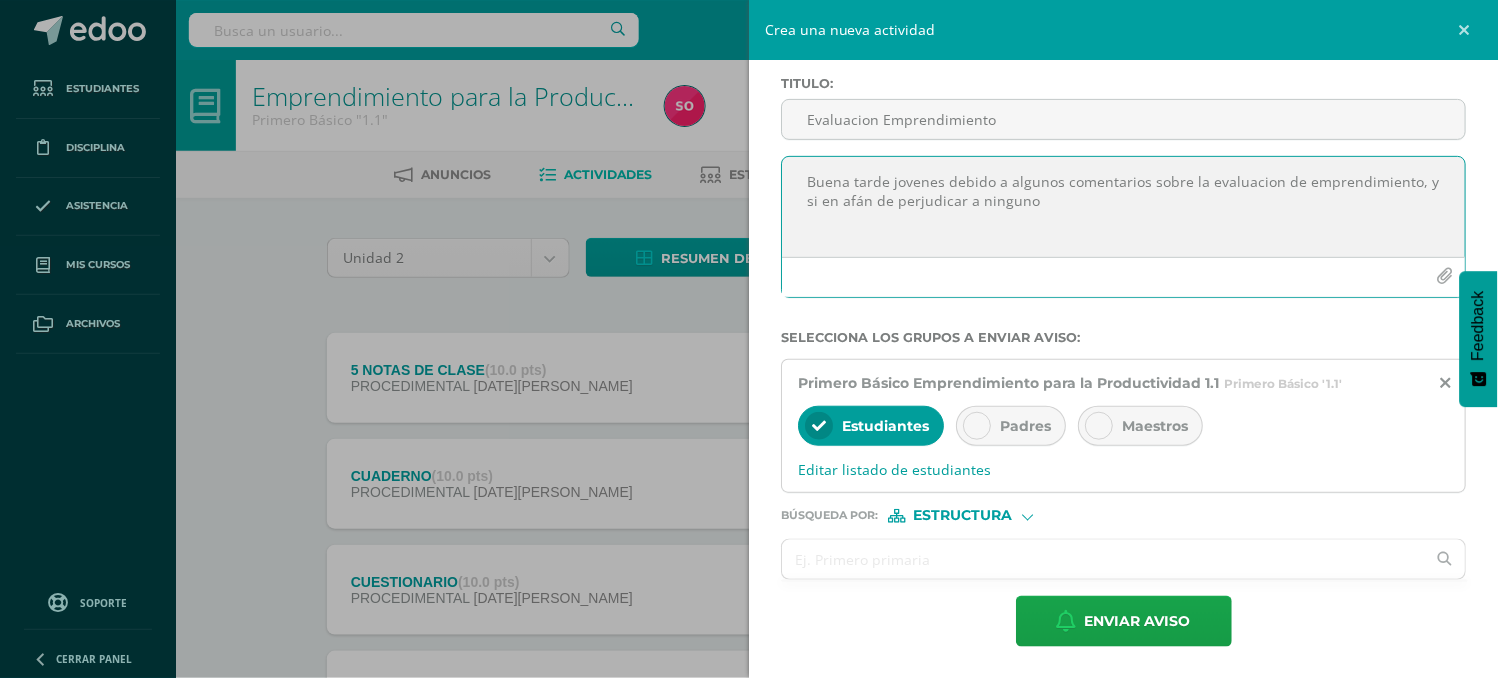 paste on "e" 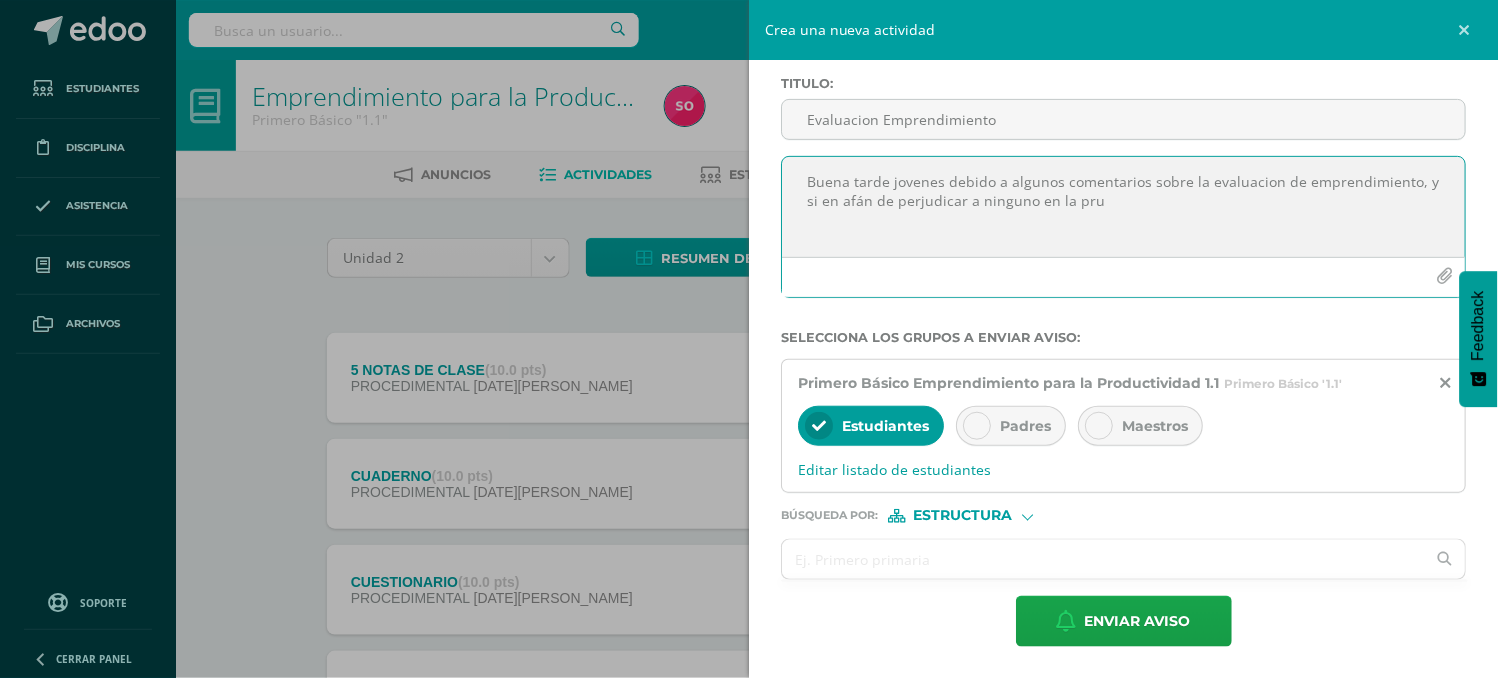 paste on "e" 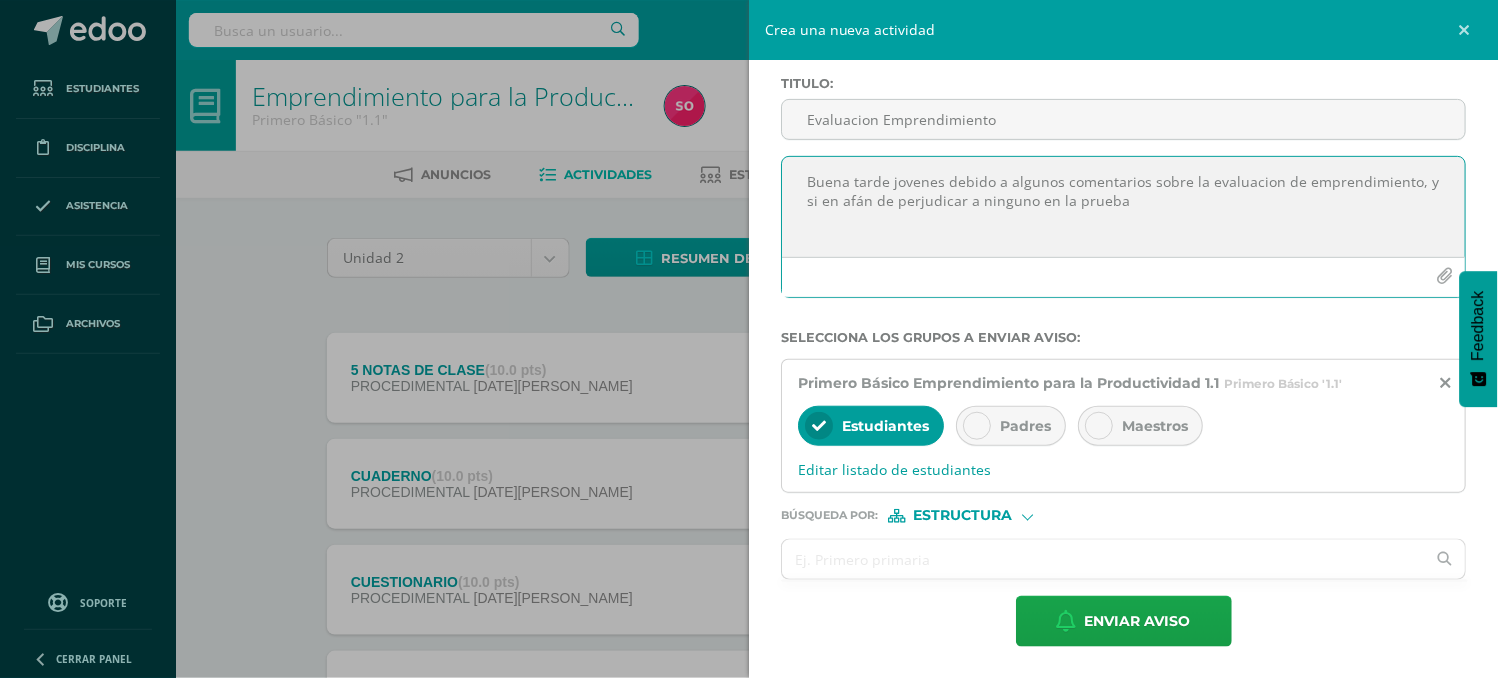 type on "Buena tarde jovenes debido a algunos comentarios sobre la evaluacion de emprendimiento, y si en afán de perjudicar a ninguno en la prueba" 